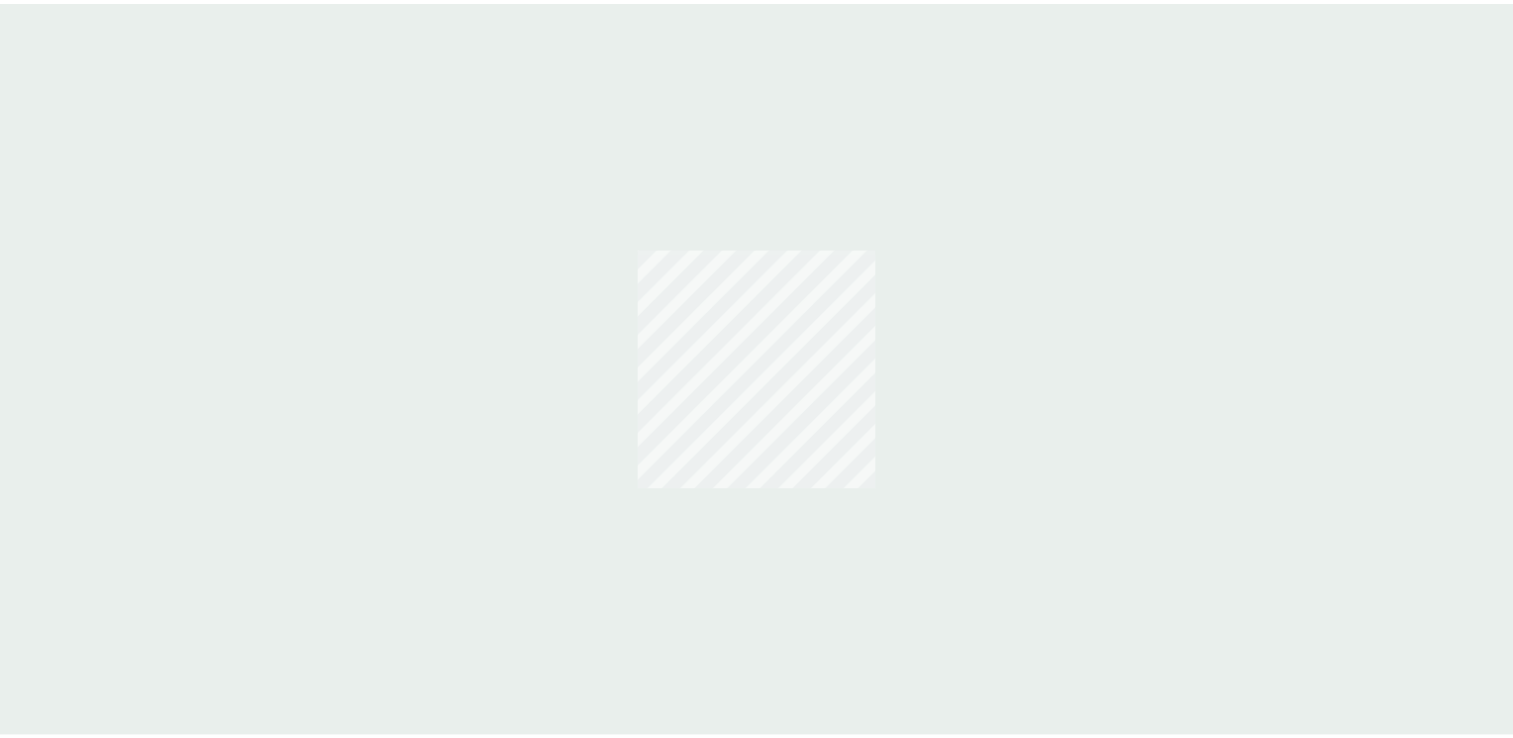 scroll, scrollTop: 0, scrollLeft: 0, axis: both 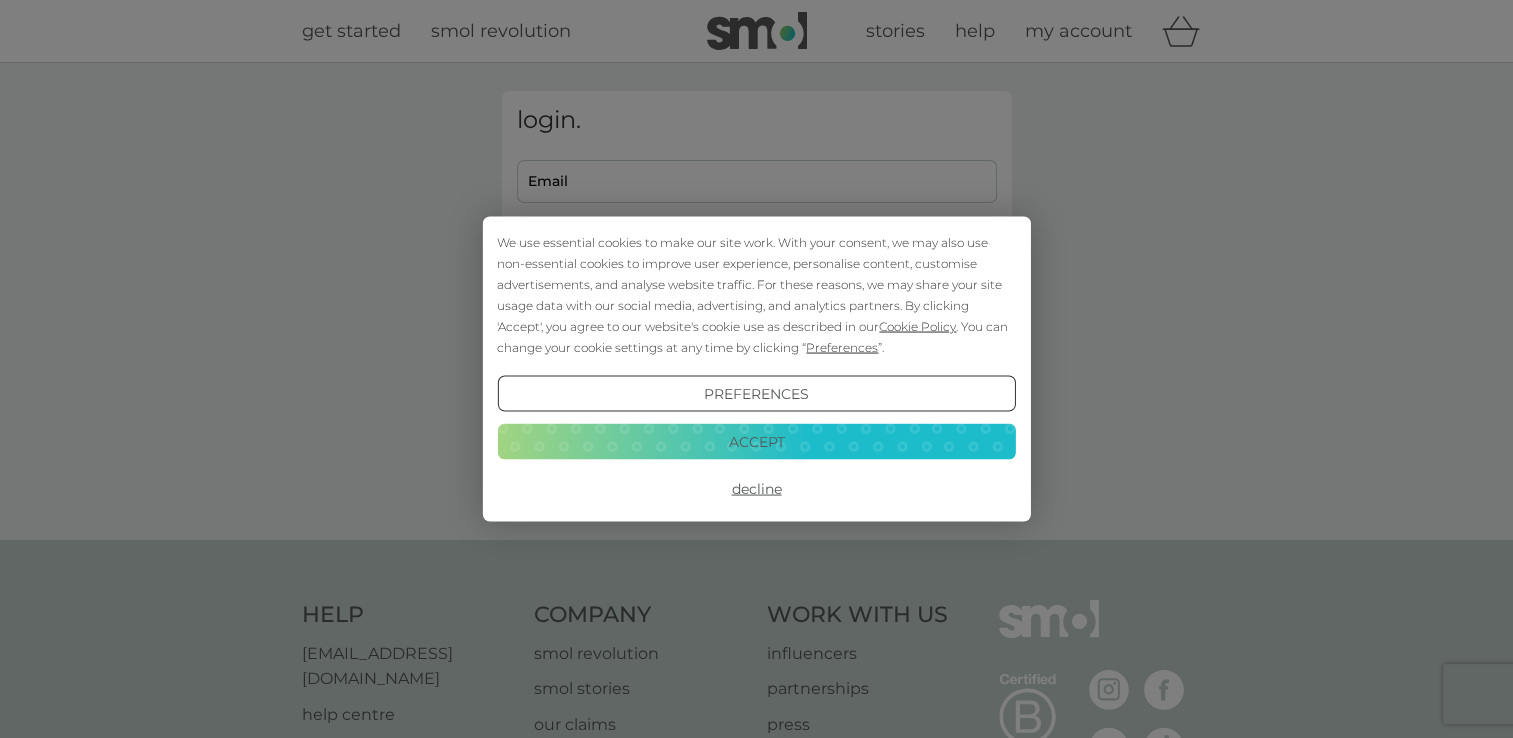 drag, startPoint x: 0, startPoint y: 0, endPoint x: 743, endPoint y: 447, distance: 867.0975 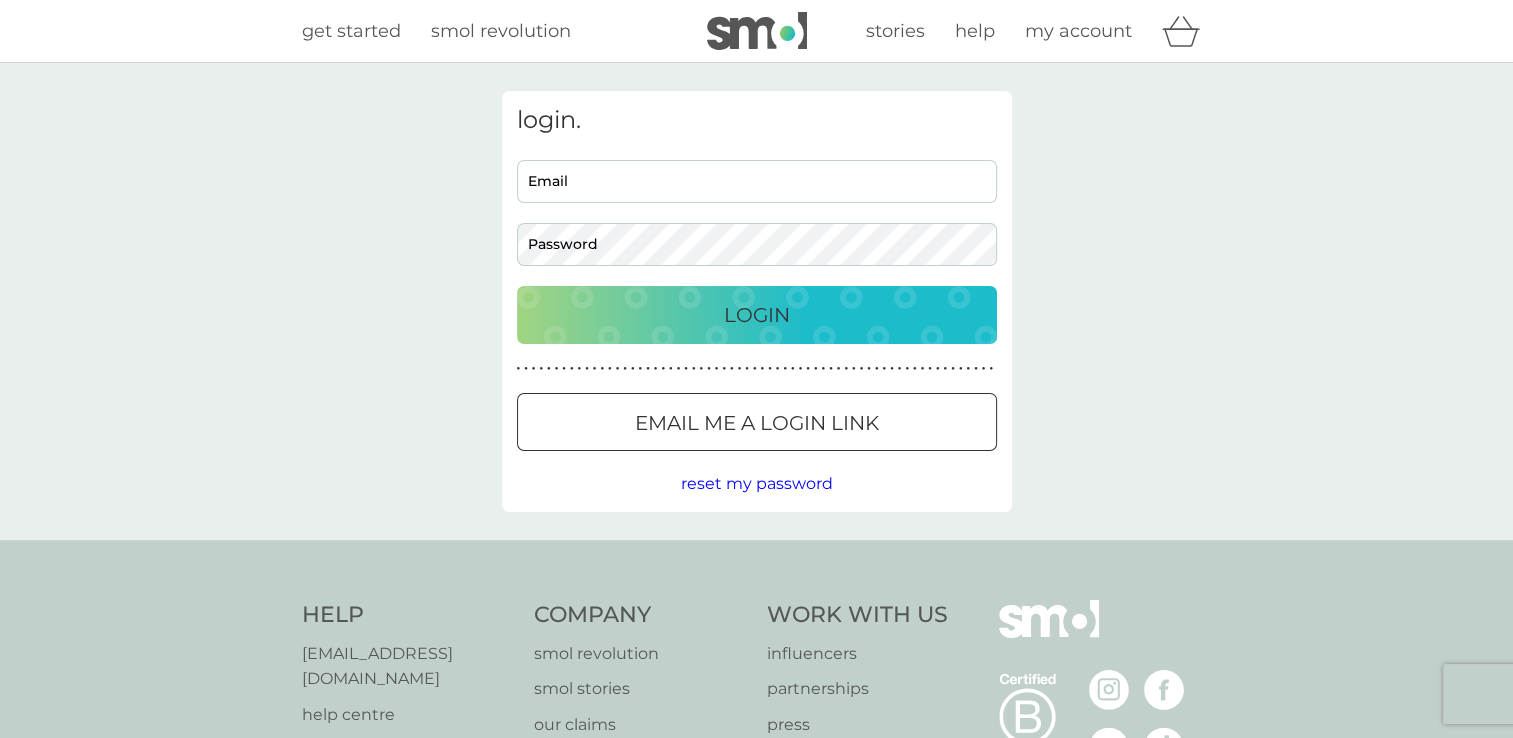scroll, scrollTop: 0, scrollLeft: 0, axis: both 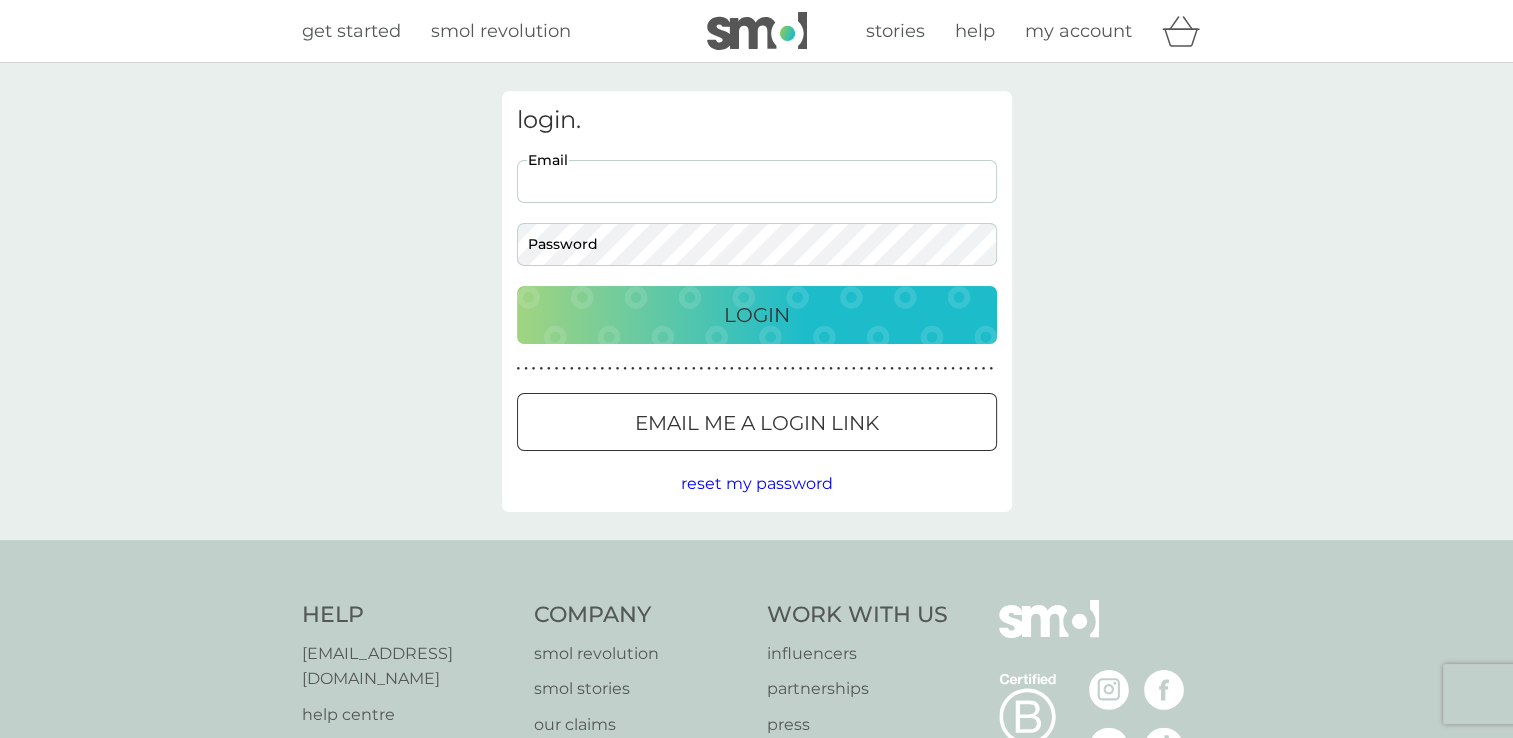 click on "Email" at bounding box center (757, 181) 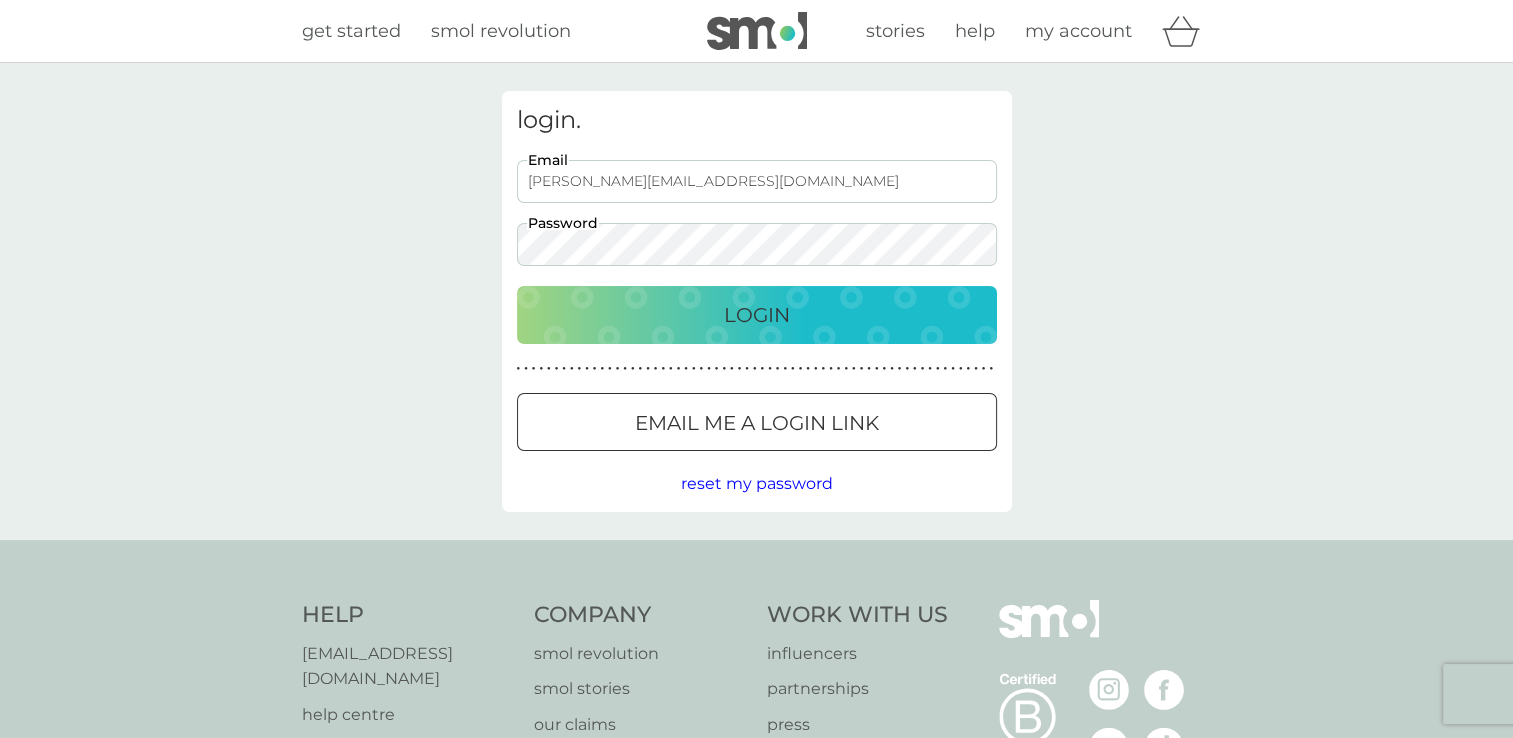 click on "Login" at bounding box center [757, 315] 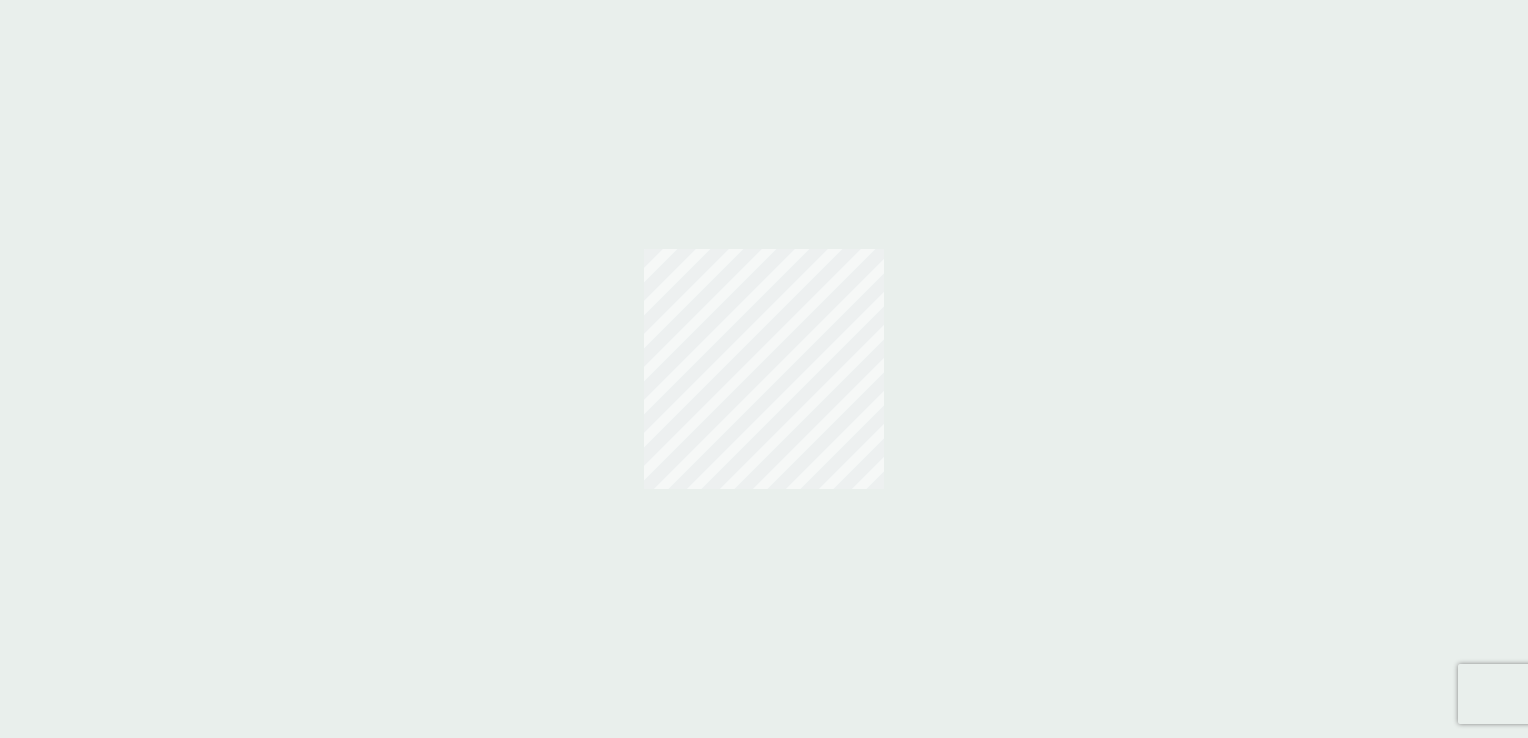 scroll, scrollTop: 0, scrollLeft: 0, axis: both 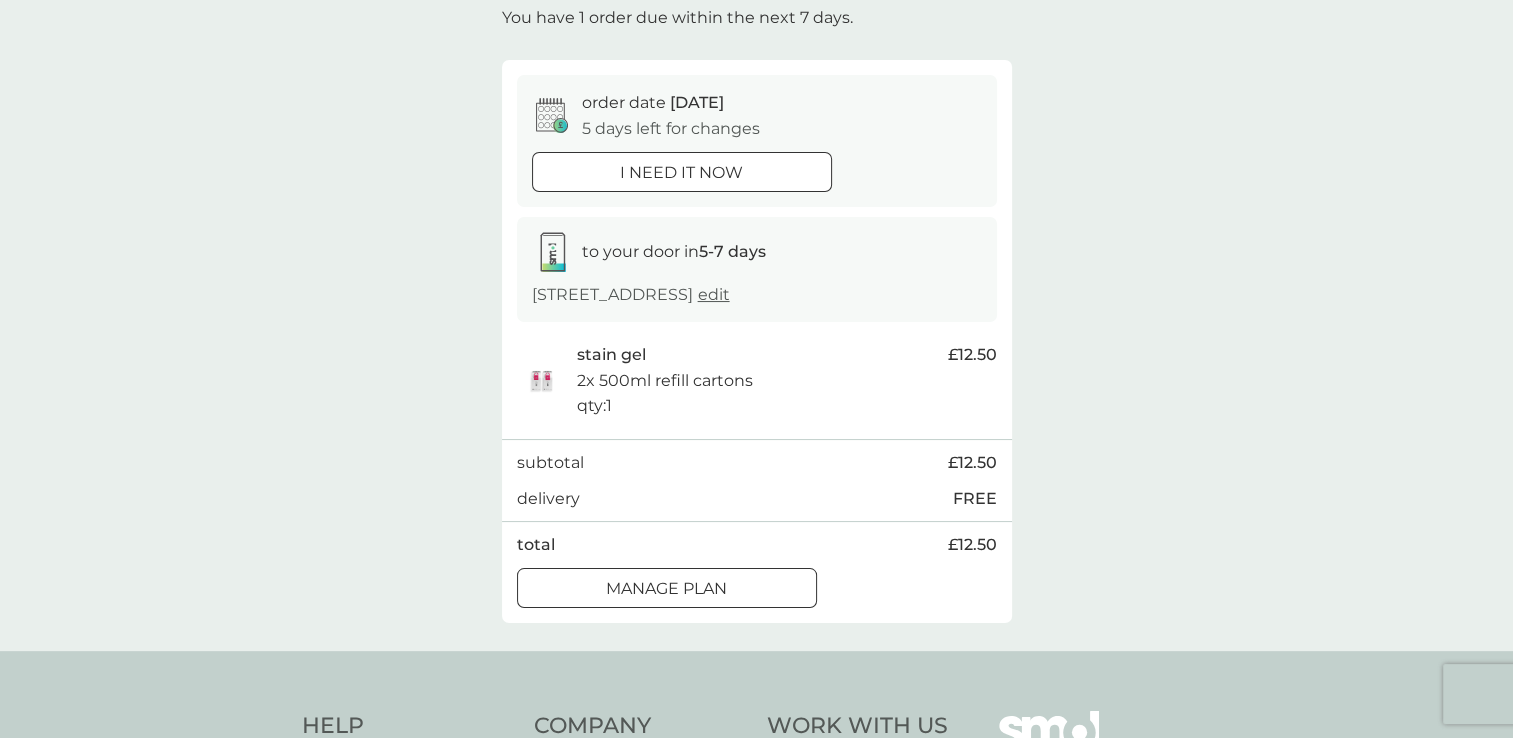 click on "Manage plan" at bounding box center [667, 589] 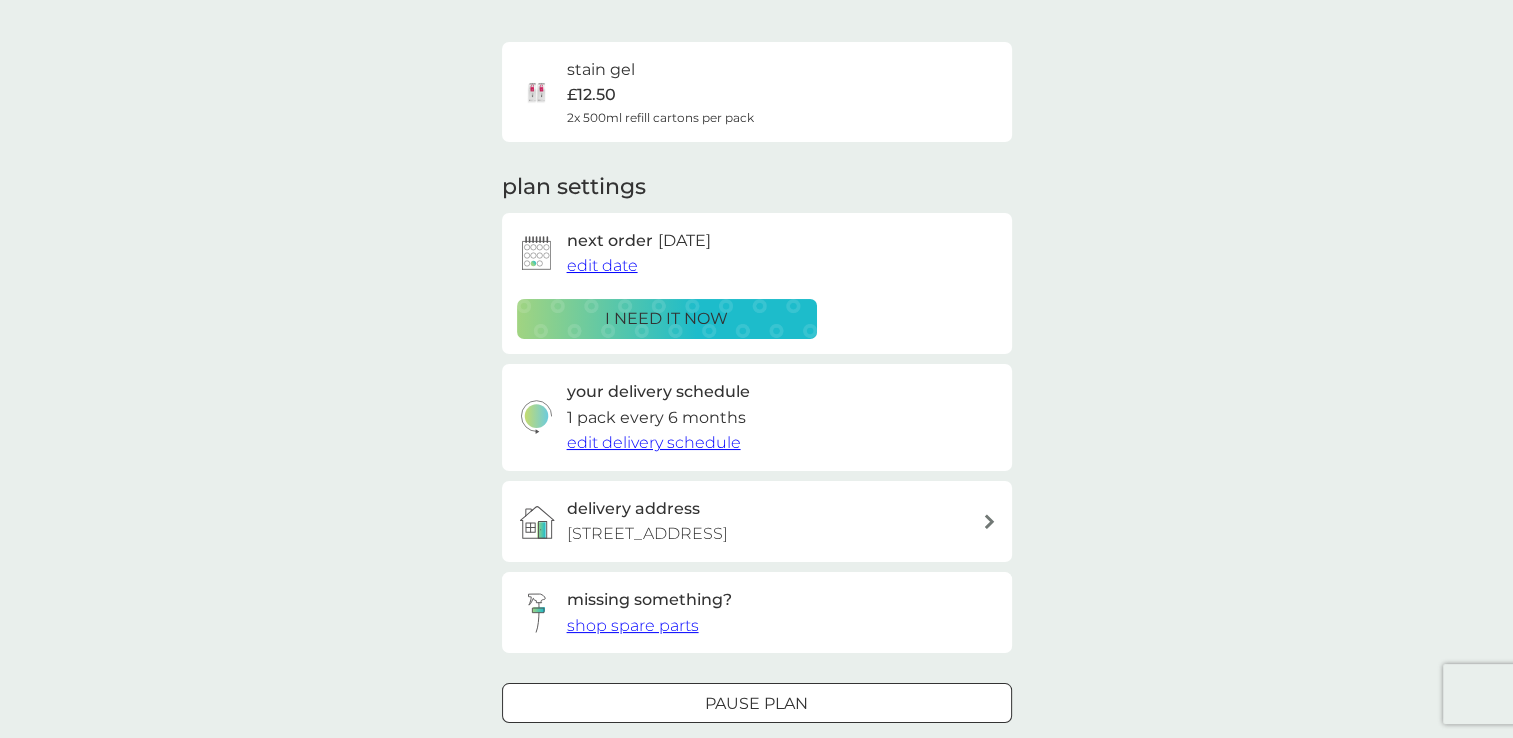 scroll, scrollTop: 0, scrollLeft: 0, axis: both 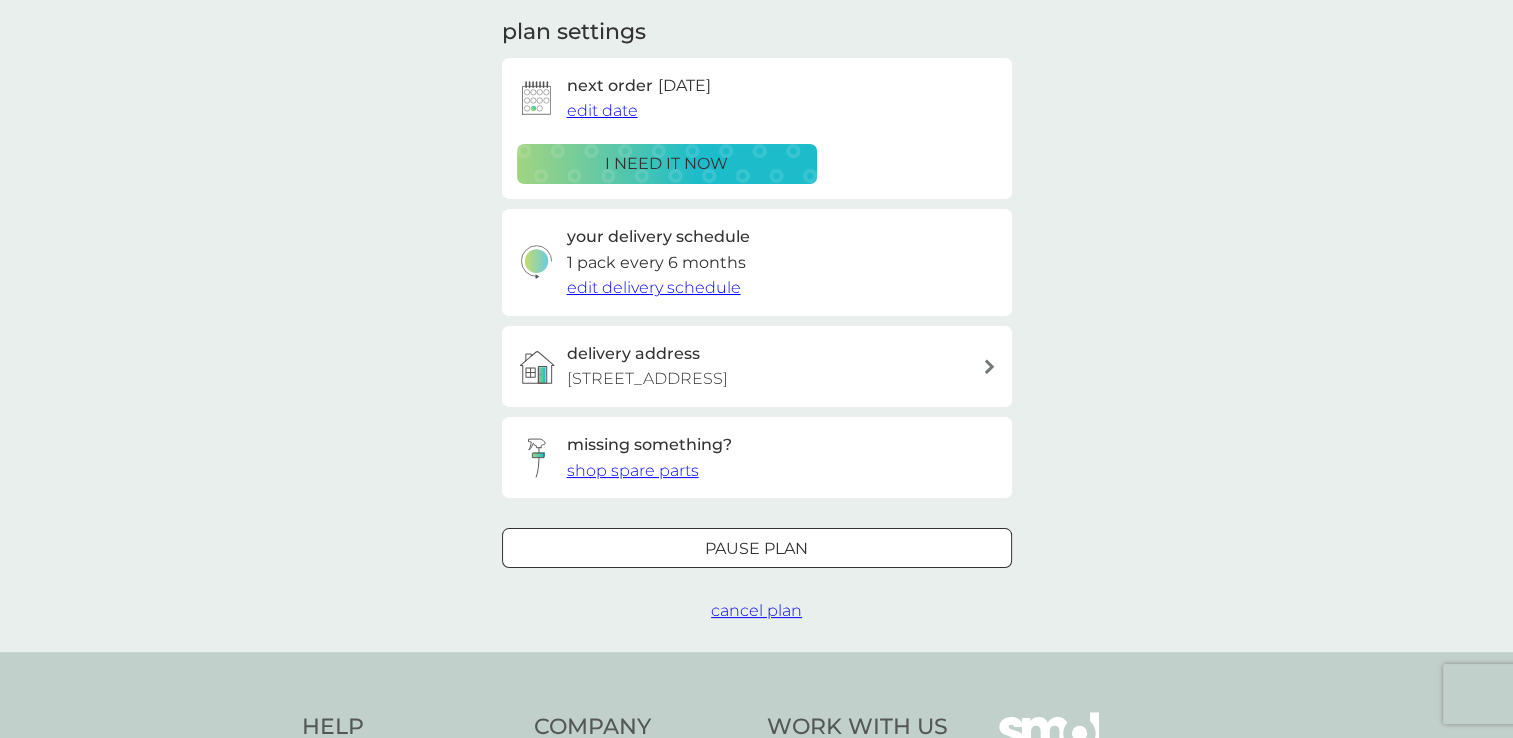 click on "cancel plan" at bounding box center [756, 610] 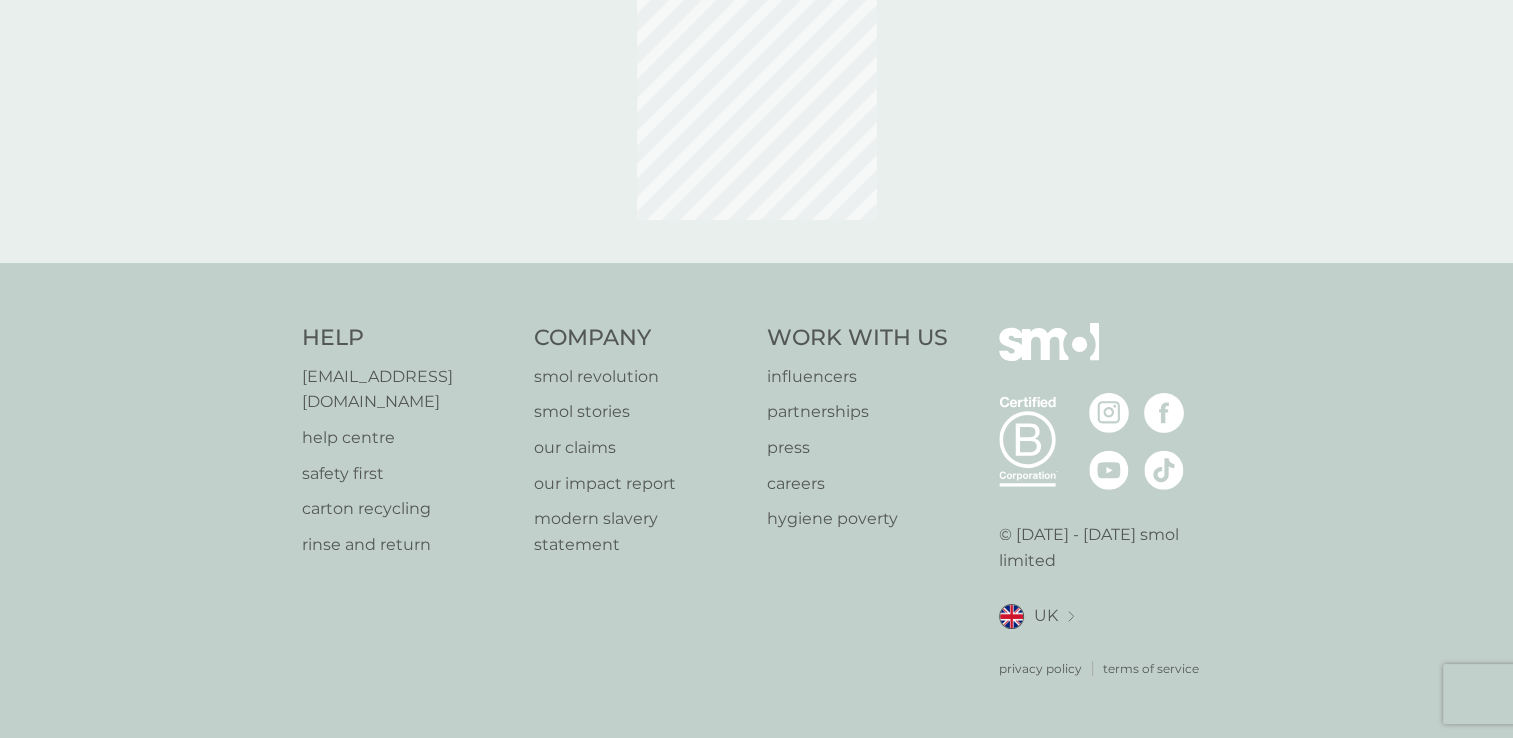 scroll, scrollTop: 0, scrollLeft: 0, axis: both 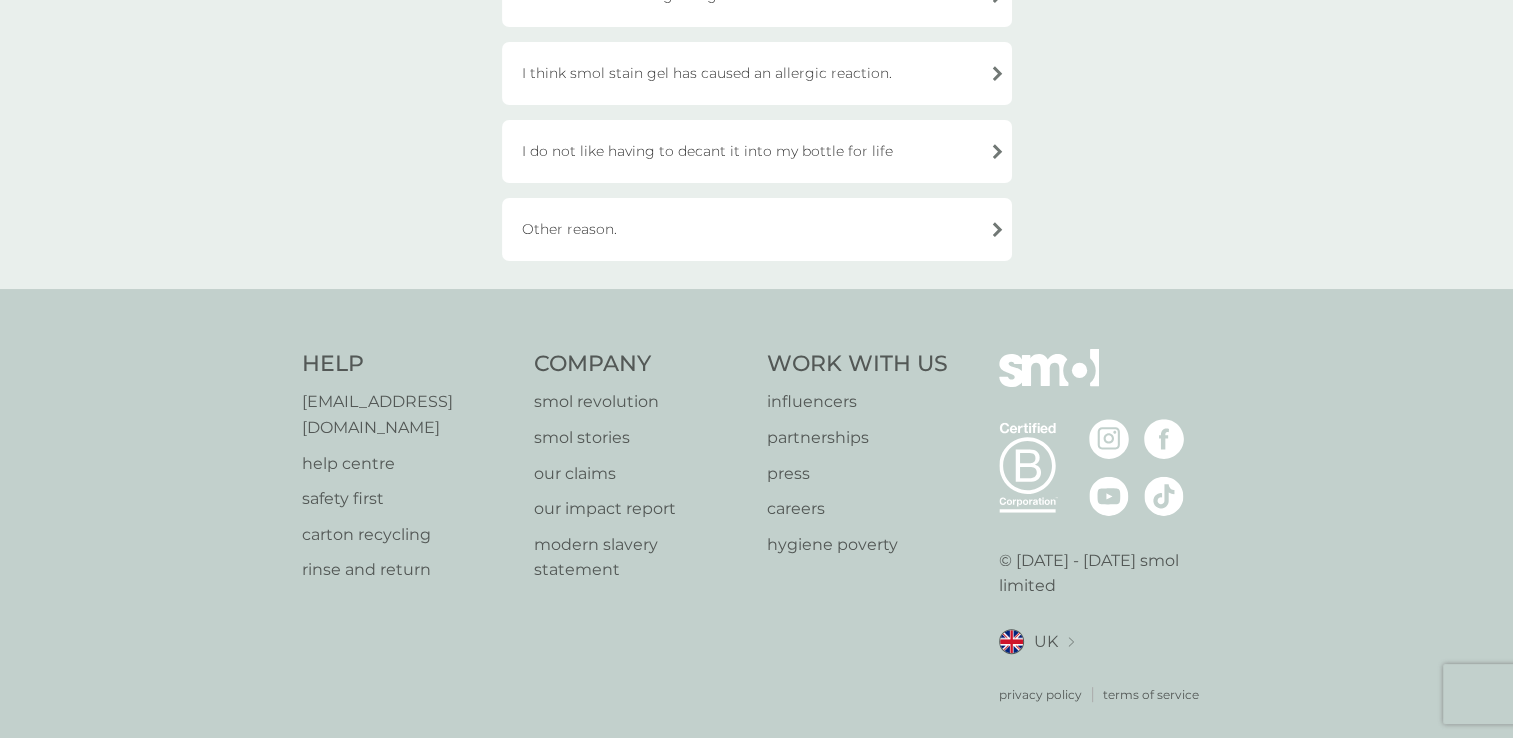 click on "Other reason." at bounding box center (757, 229) 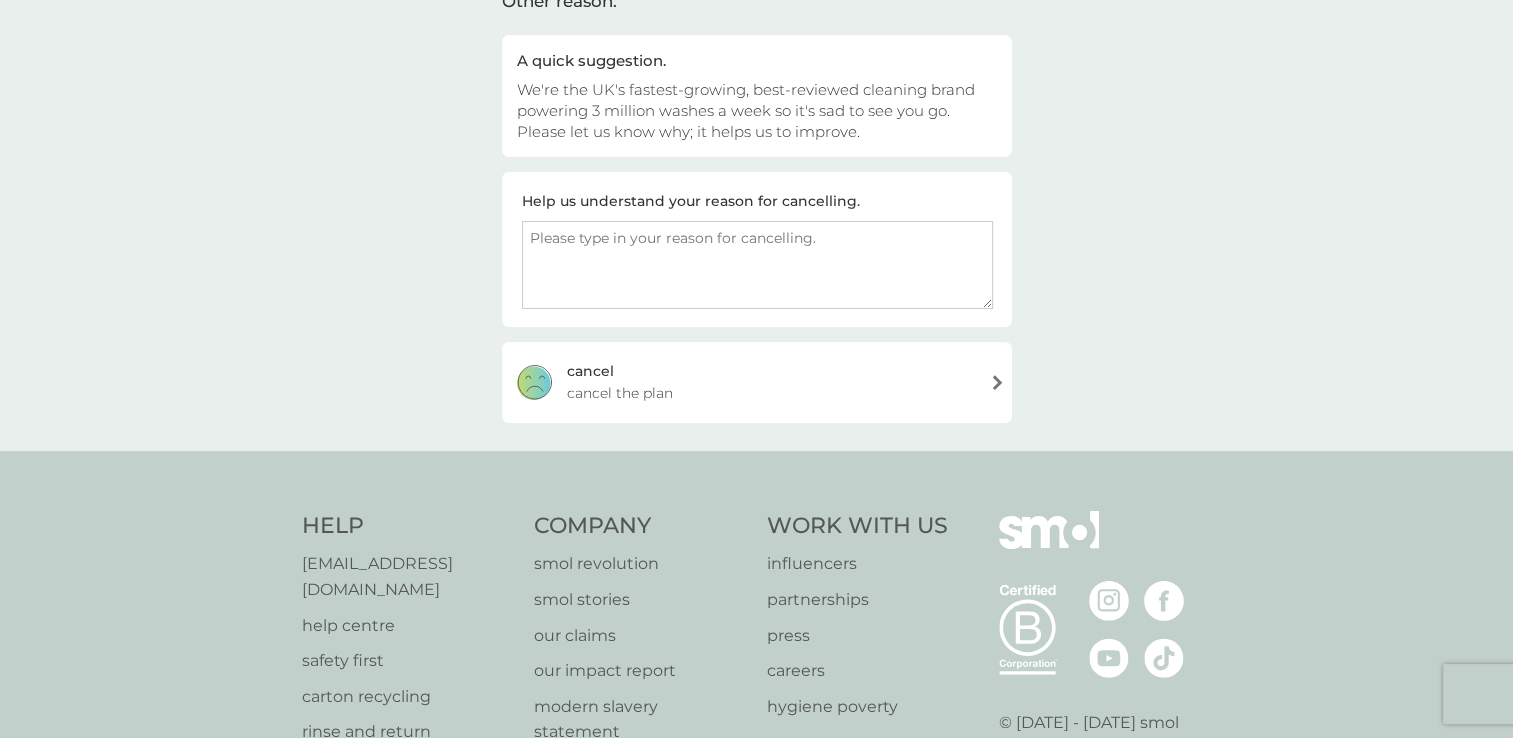 scroll, scrollTop: 177, scrollLeft: 0, axis: vertical 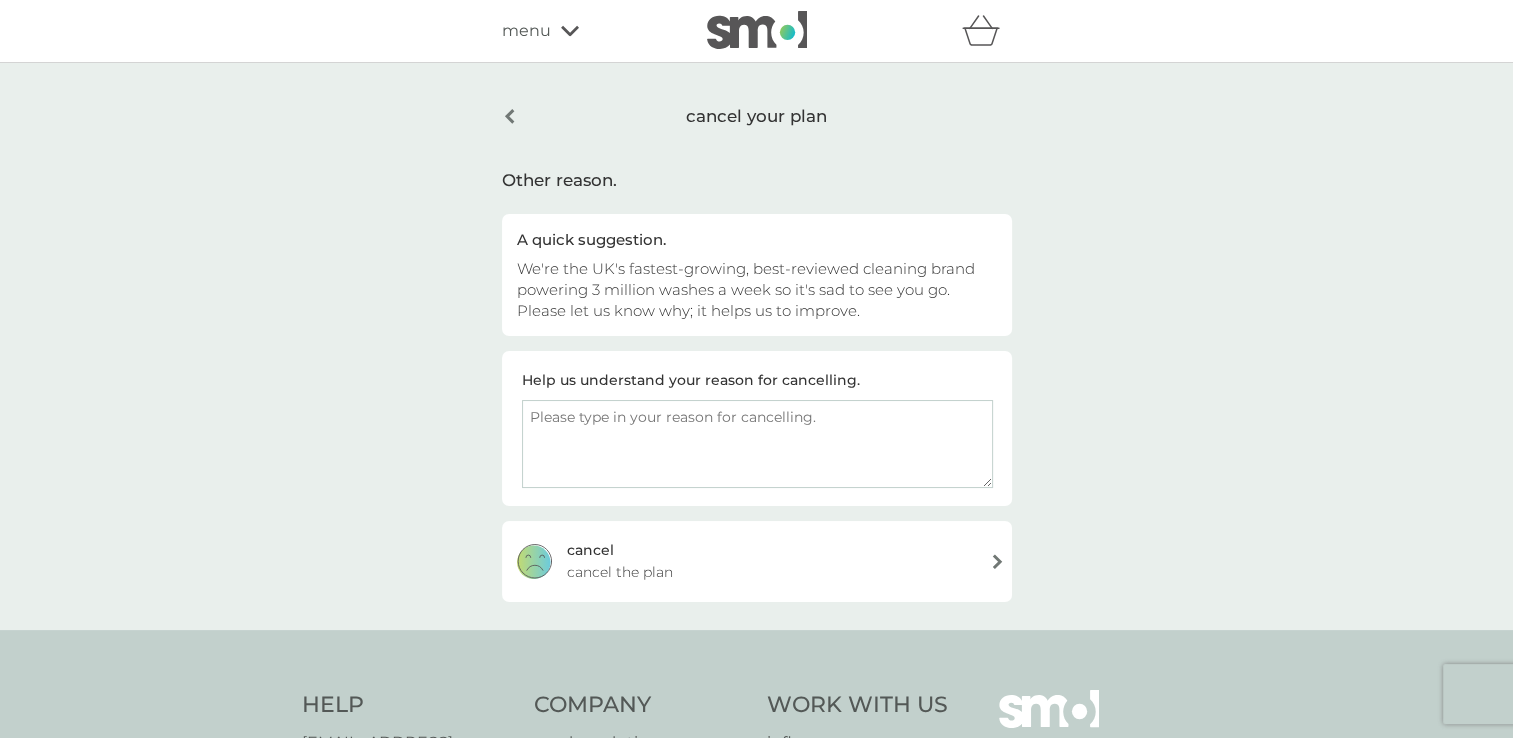 click on "menu" at bounding box center (587, 31) 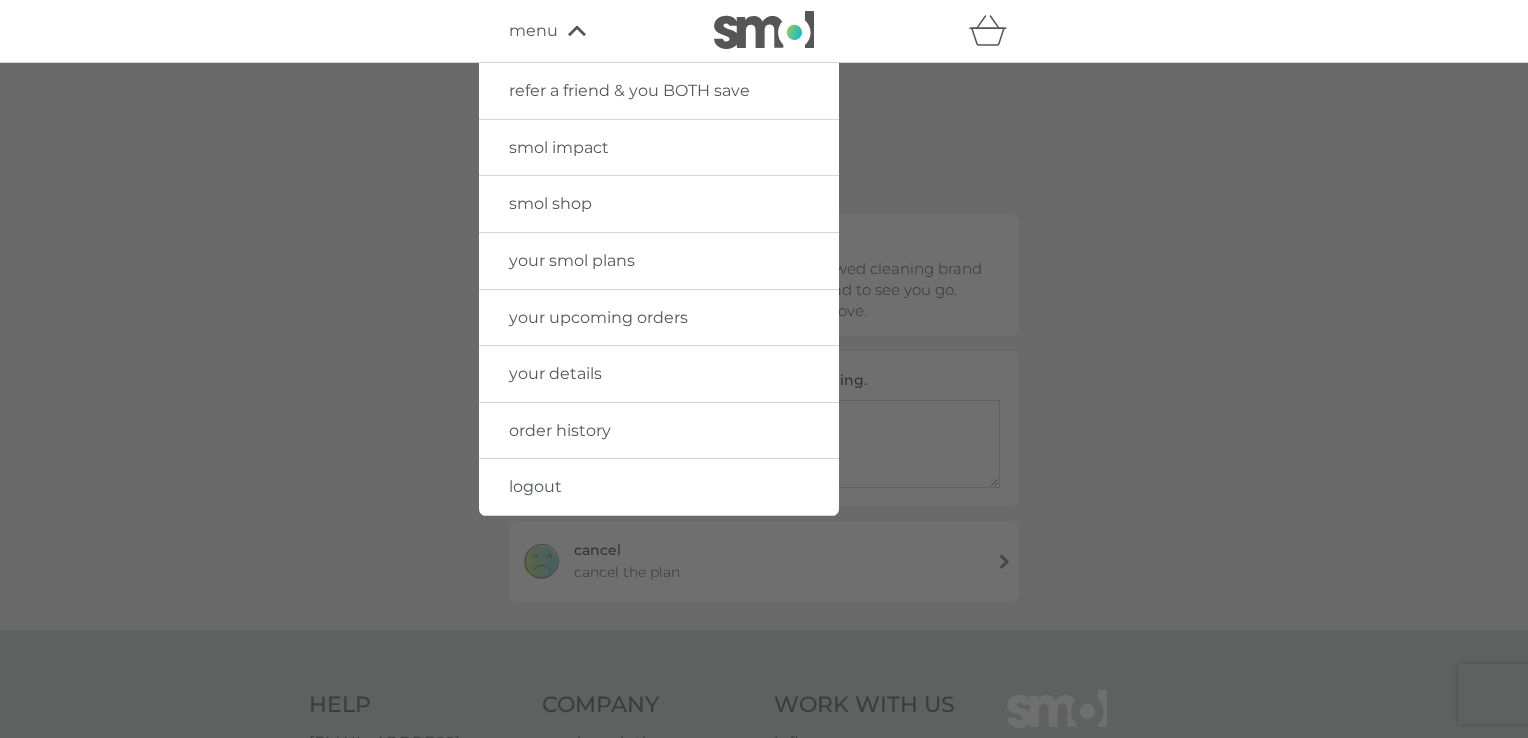 click at bounding box center [764, 432] 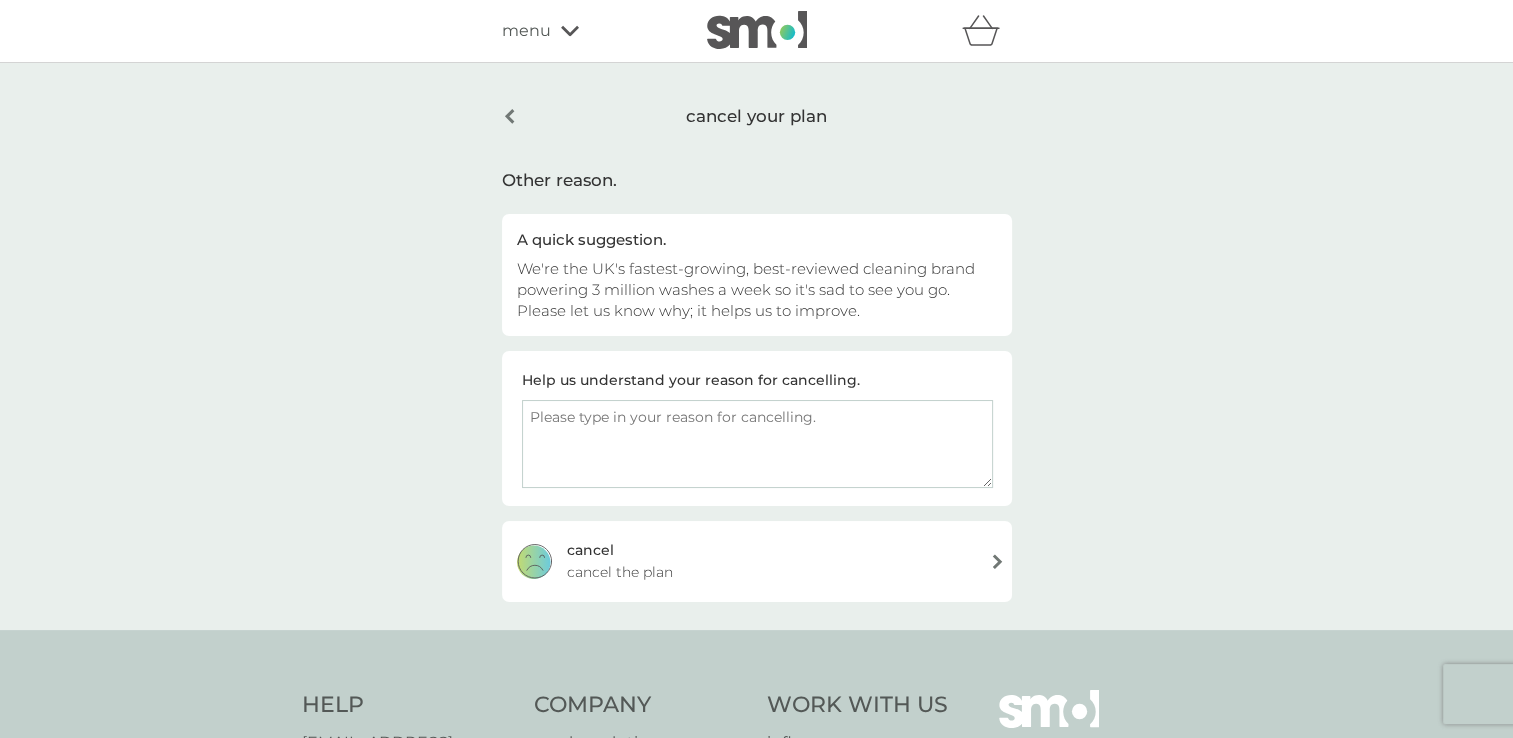 click at bounding box center (757, 30) 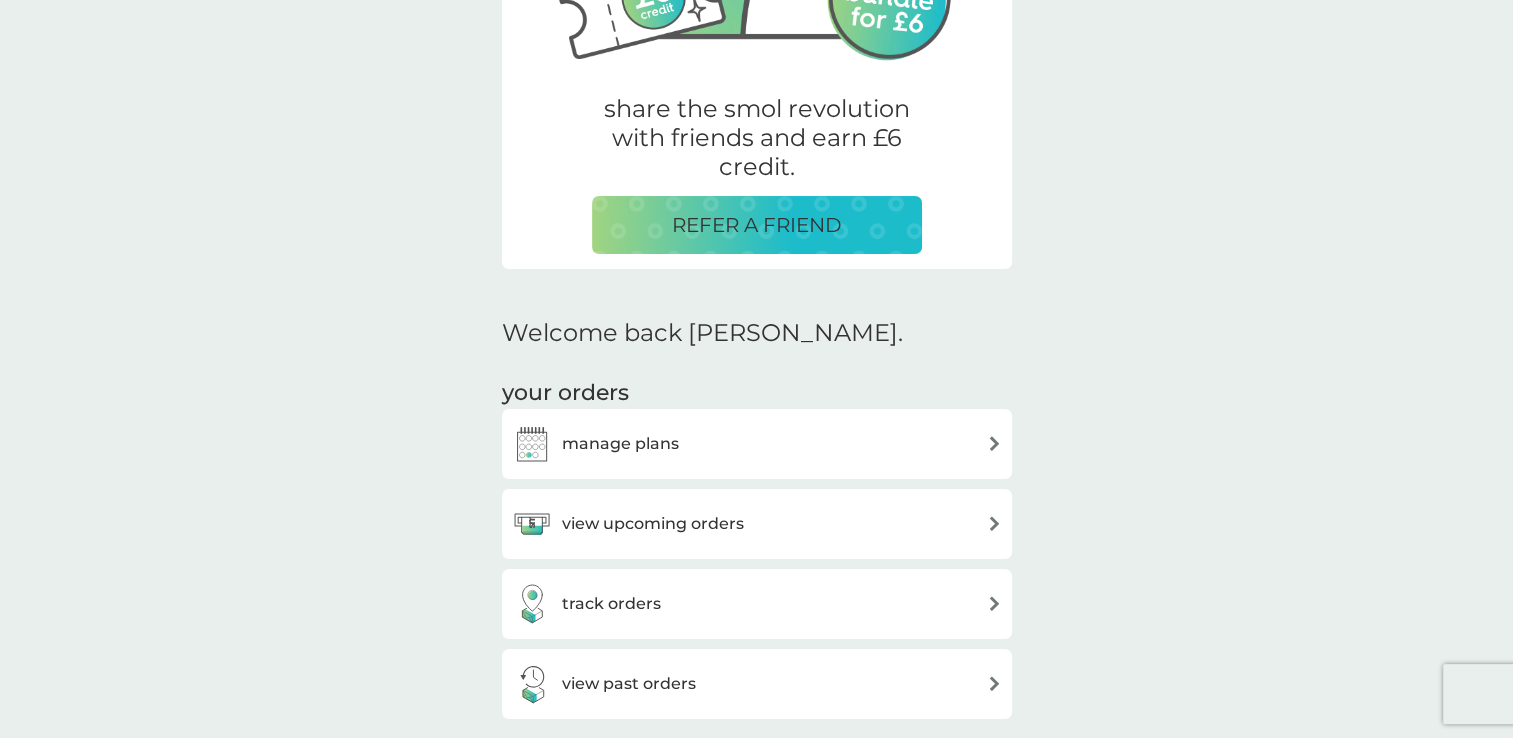 scroll, scrollTop: 320, scrollLeft: 0, axis: vertical 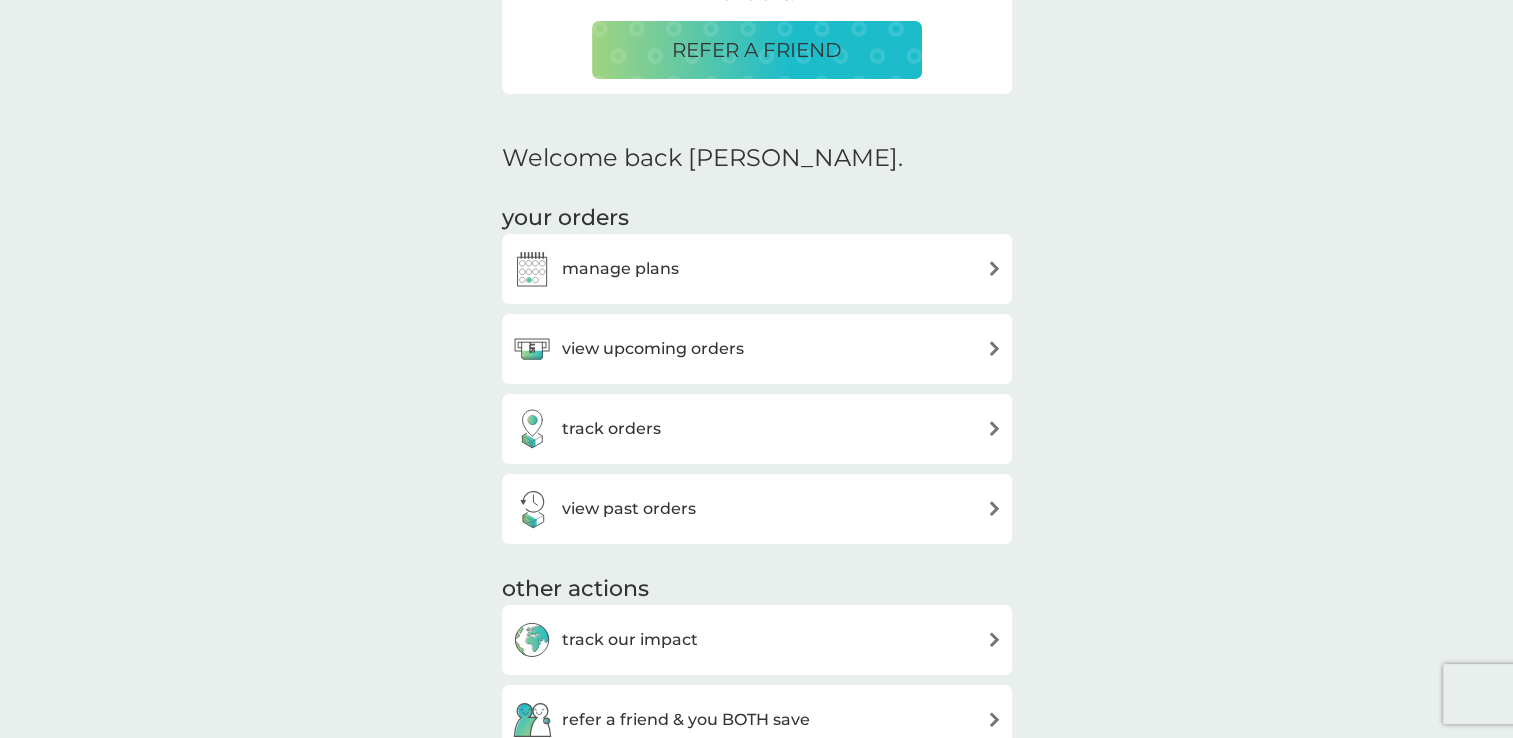 click on "manage plans" at bounding box center [757, 269] 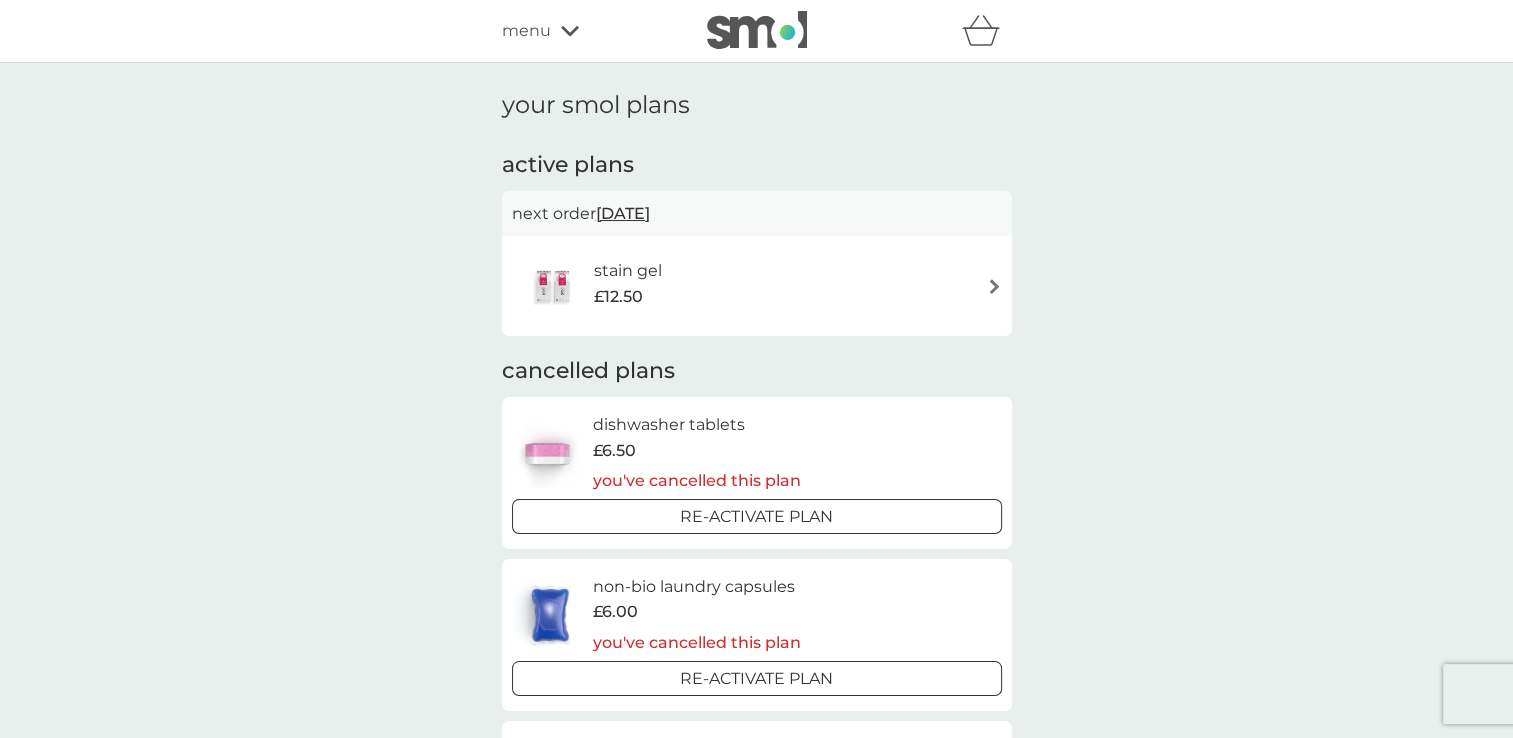 click at bounding box center (994, 286) 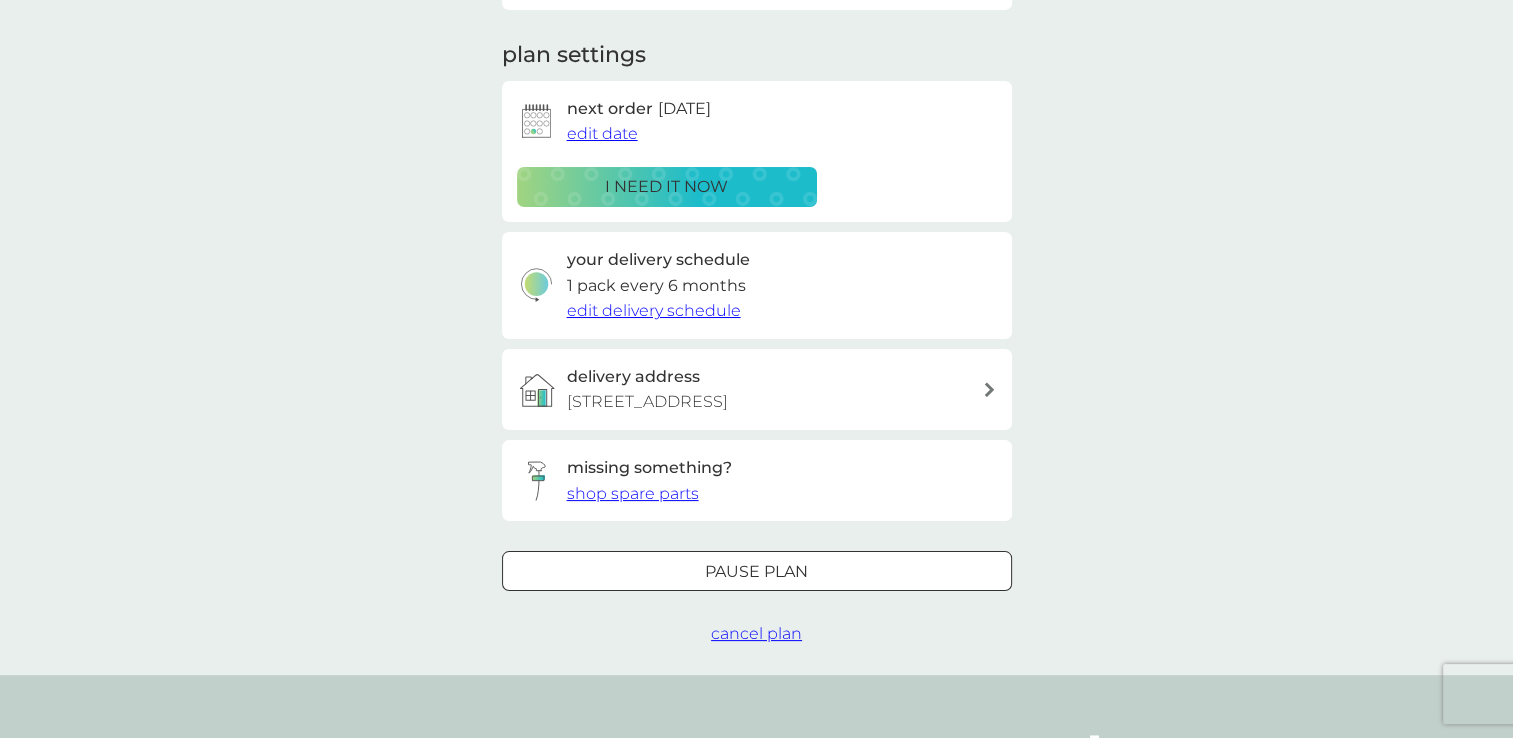 scroll, scrollTop: 280, scrollLeft: 0, axis: vertical 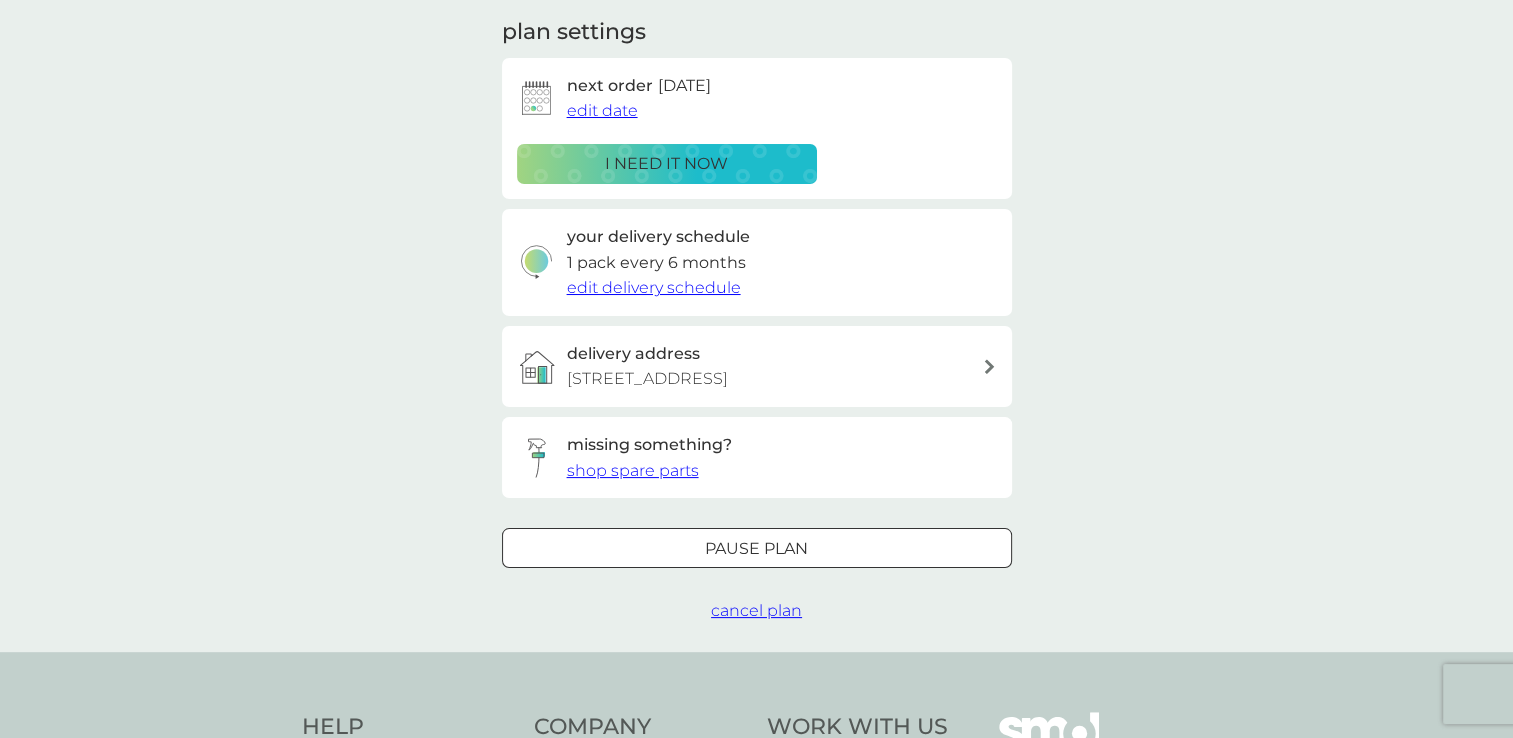 click on "cancel plan" at bounding box center [756, 610] 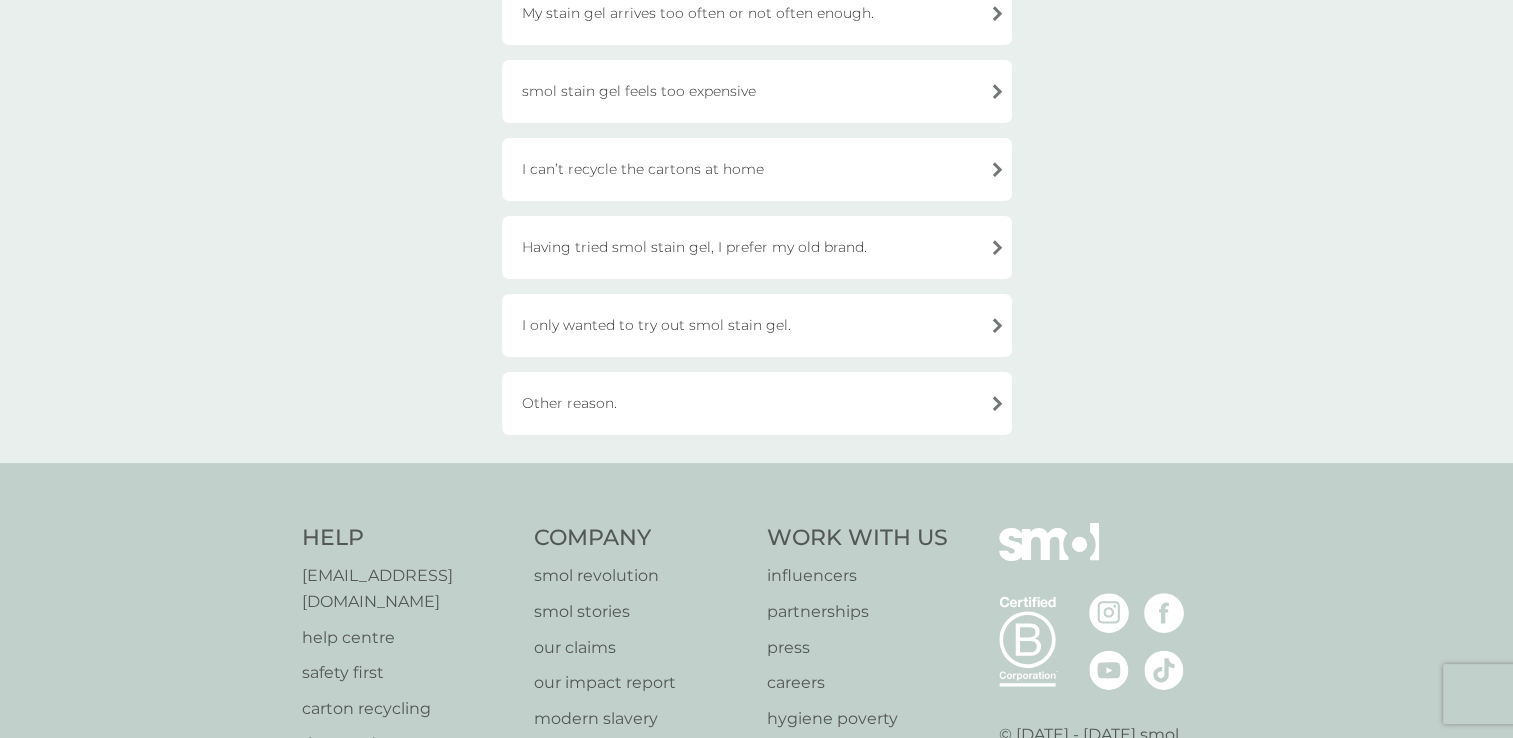 scroll, scrollTop: 819, scrollLeft: 0, axis: vertical 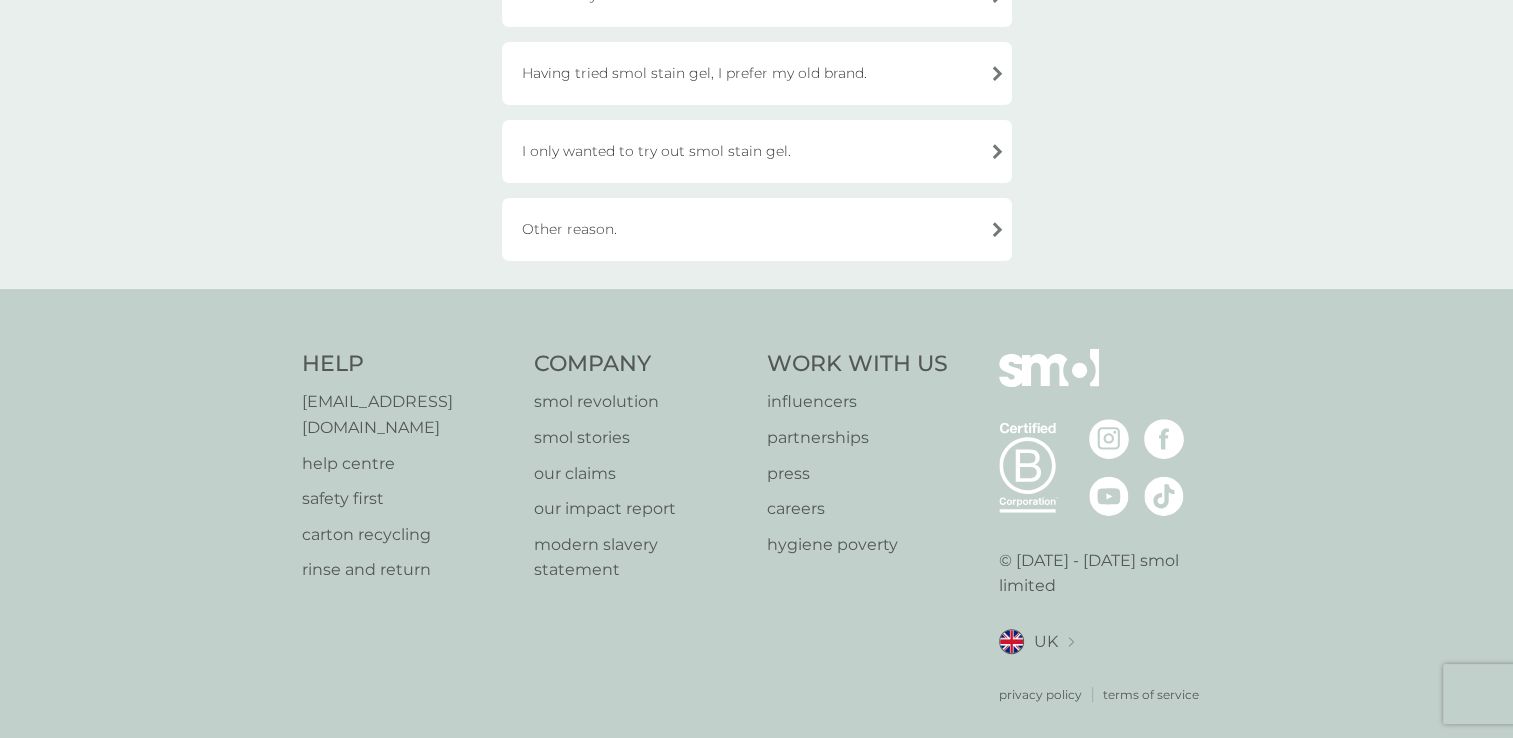 click on "Other reason." at bounding box center (757, 229) 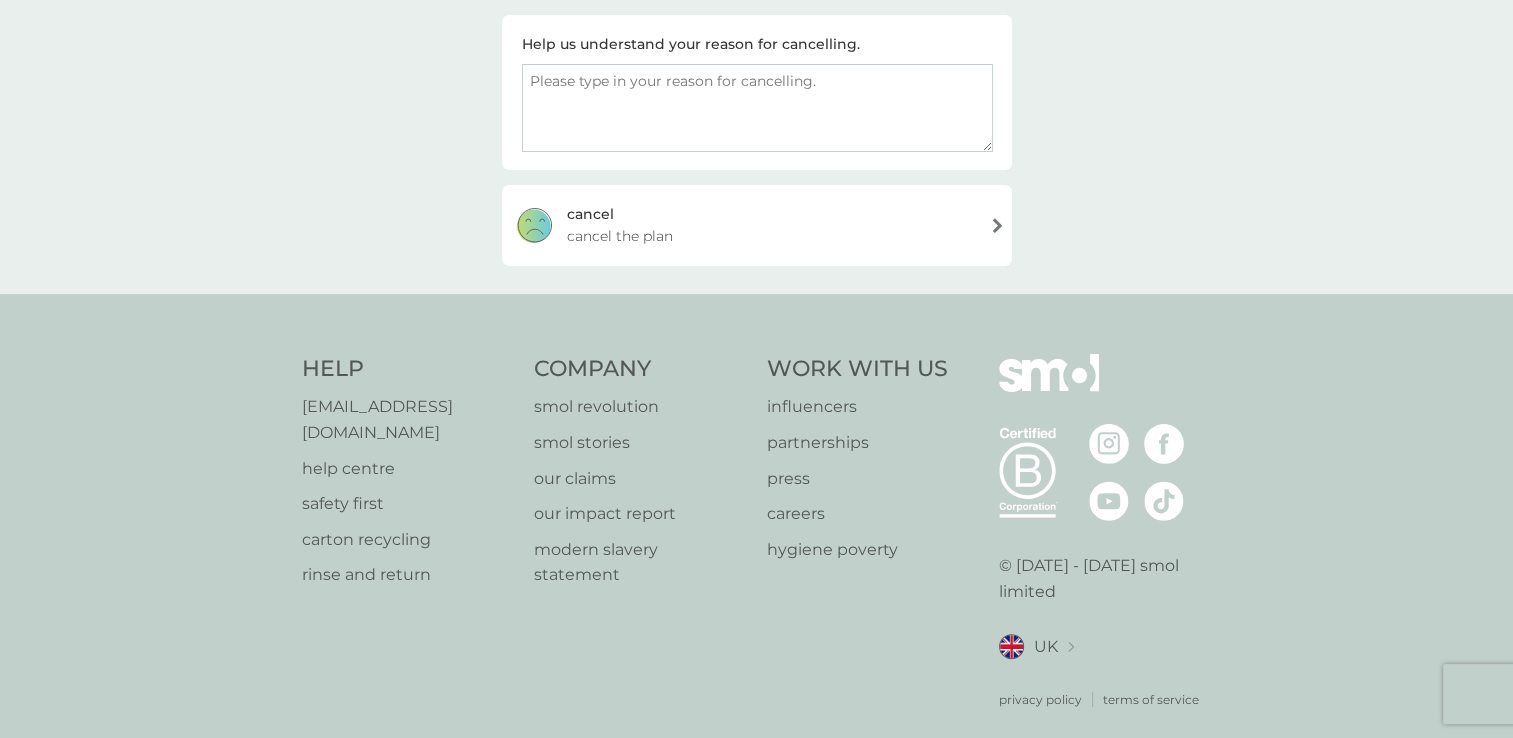 scroll, scrollTop: 0, scrollLeft: 0, axis: both 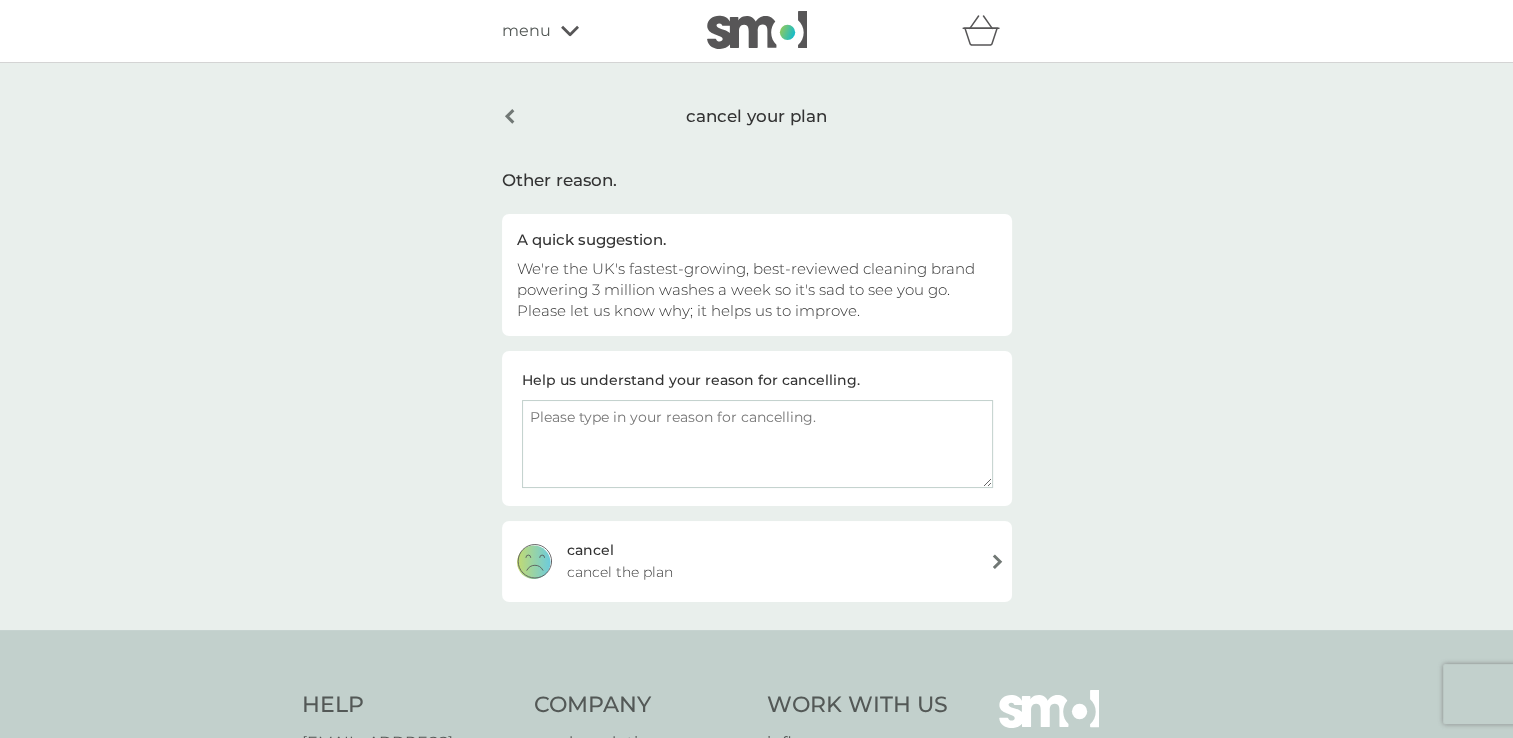 click at bounding box center [757, 30] 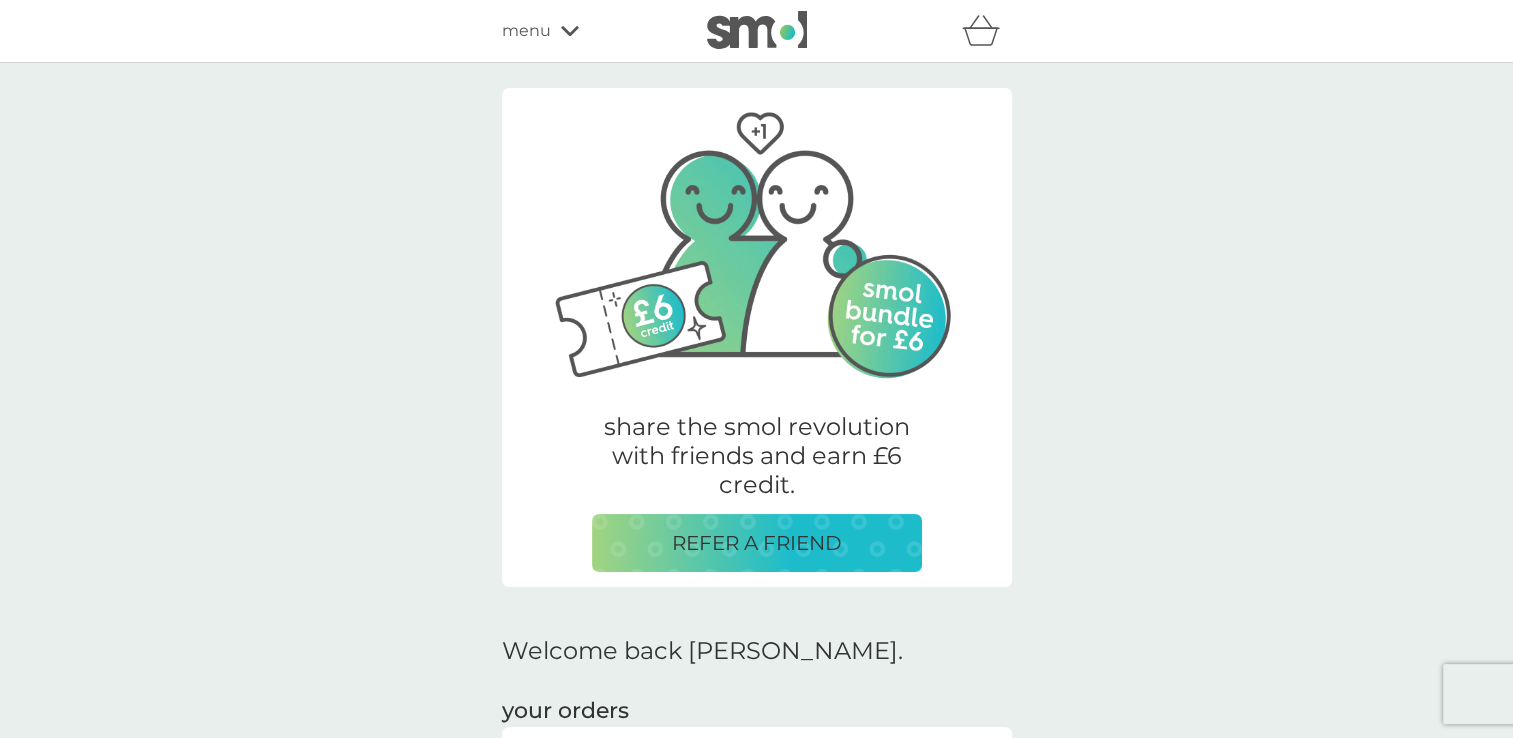 drag, startPoint x: 1512, startPoint y: 106, endPoint x: 1514, endPoint y: 162, distance: 56.0357 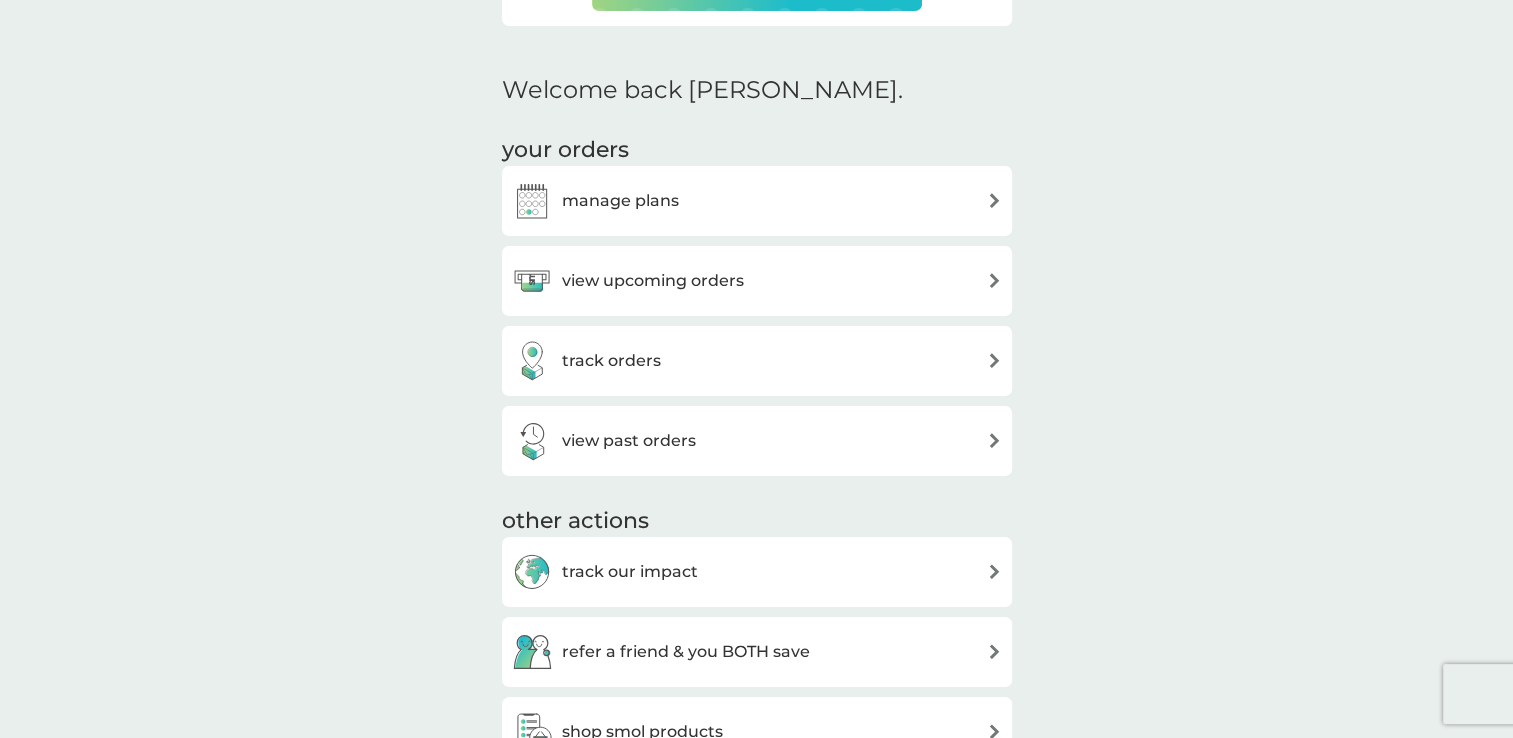 scroll, scrollTop: 572, scrollLeft: 0, axis: vertical 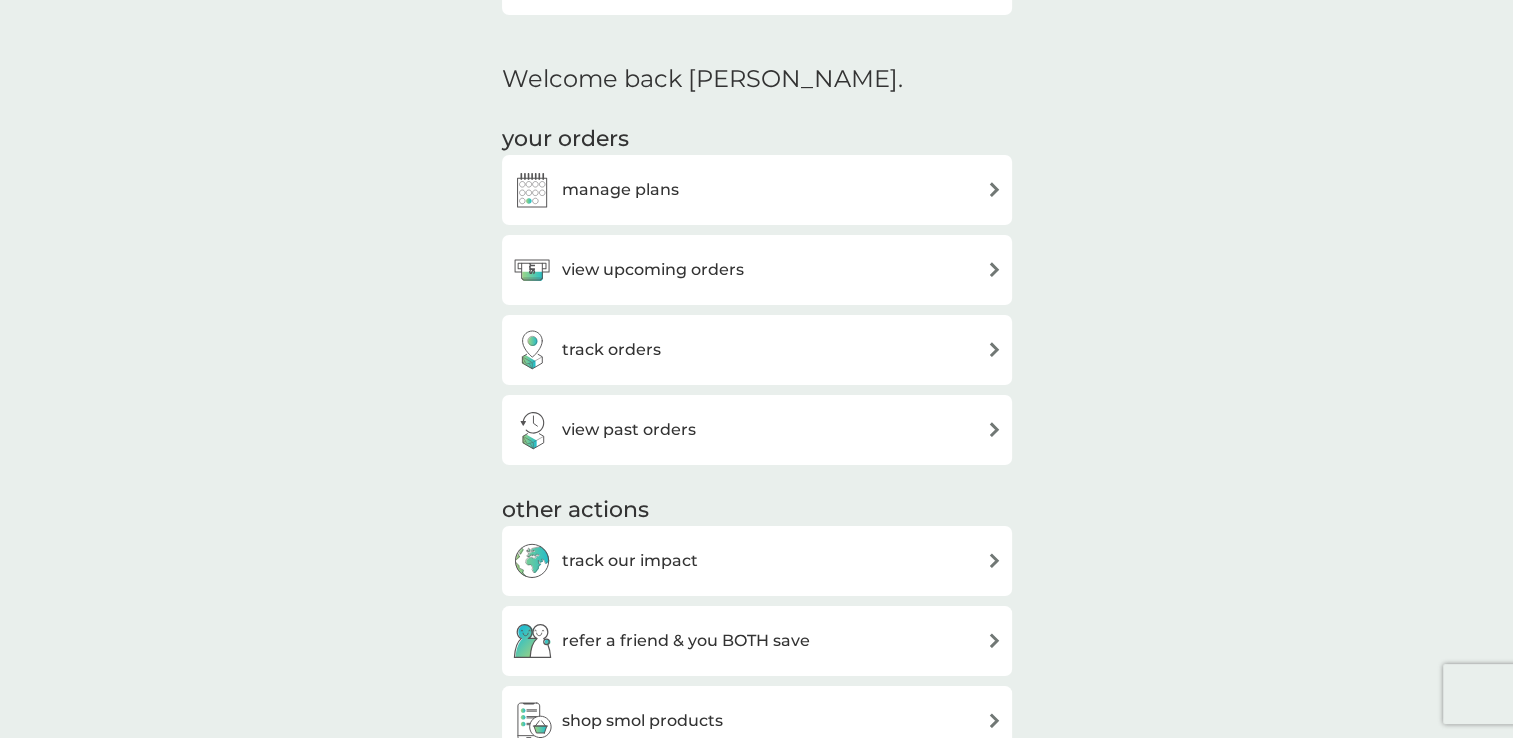 click on "manage plans" at bounding box center (757, 190) 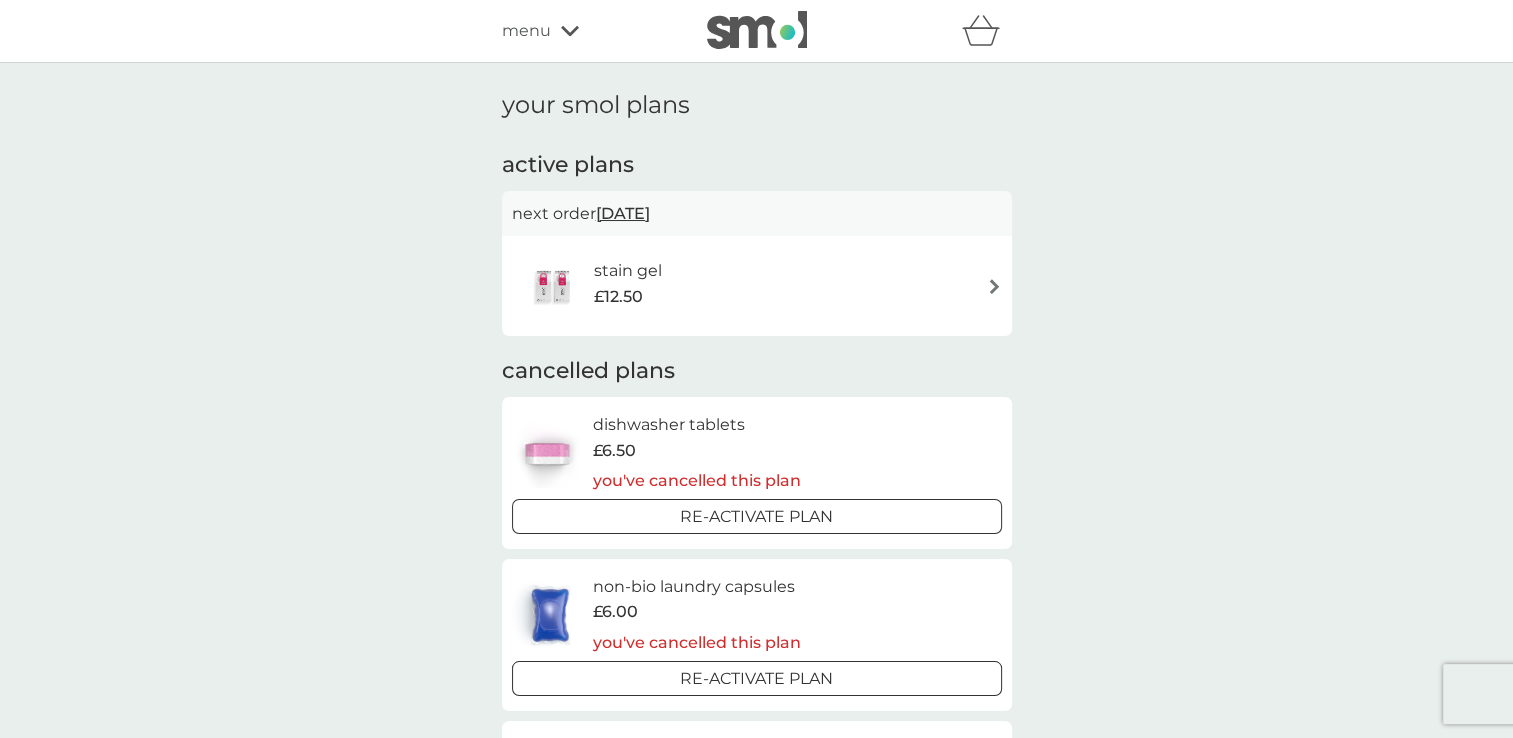 click on "stain gel £12.50" at bounding box center [757, 286] 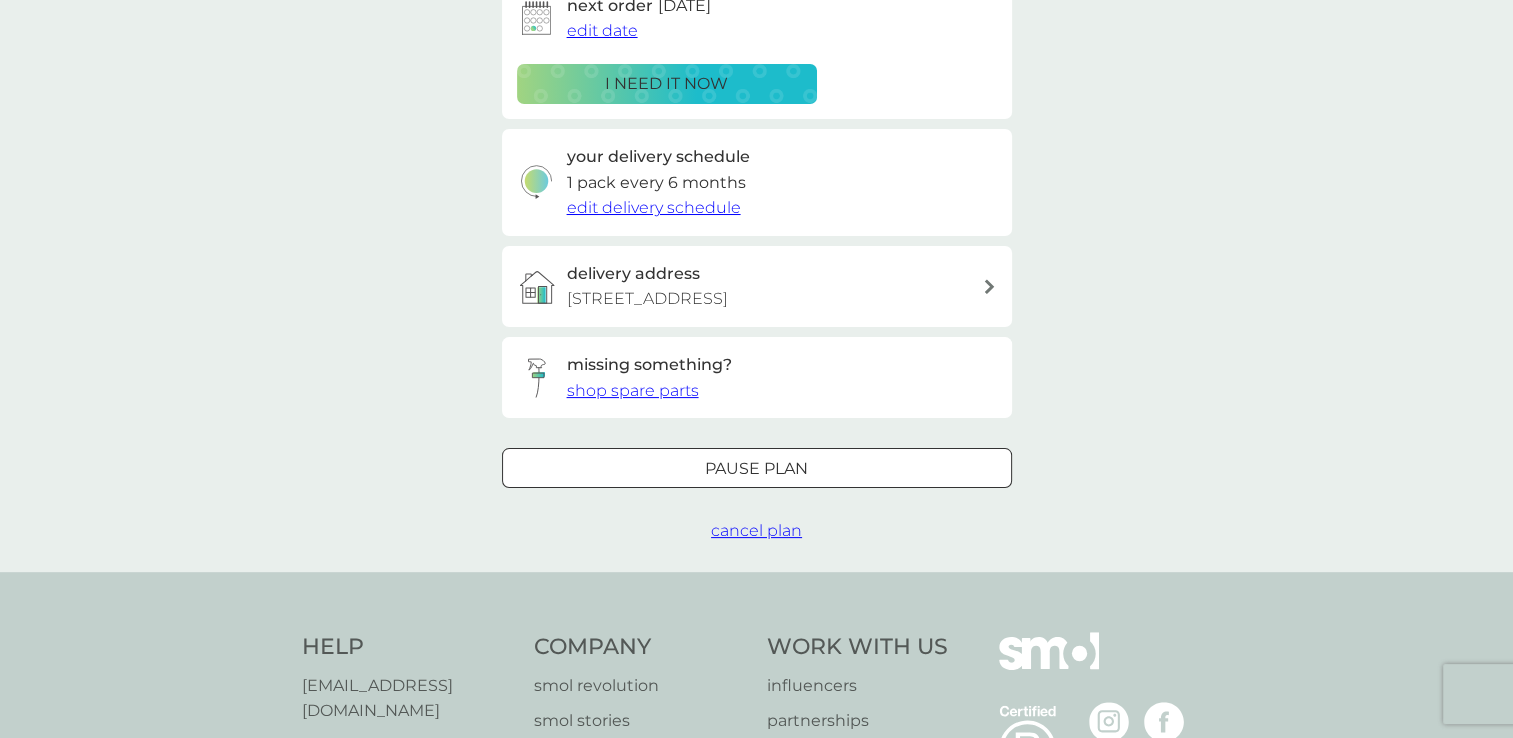 scroll, scrollTop: 0, scrollLeft: 0, axis: both 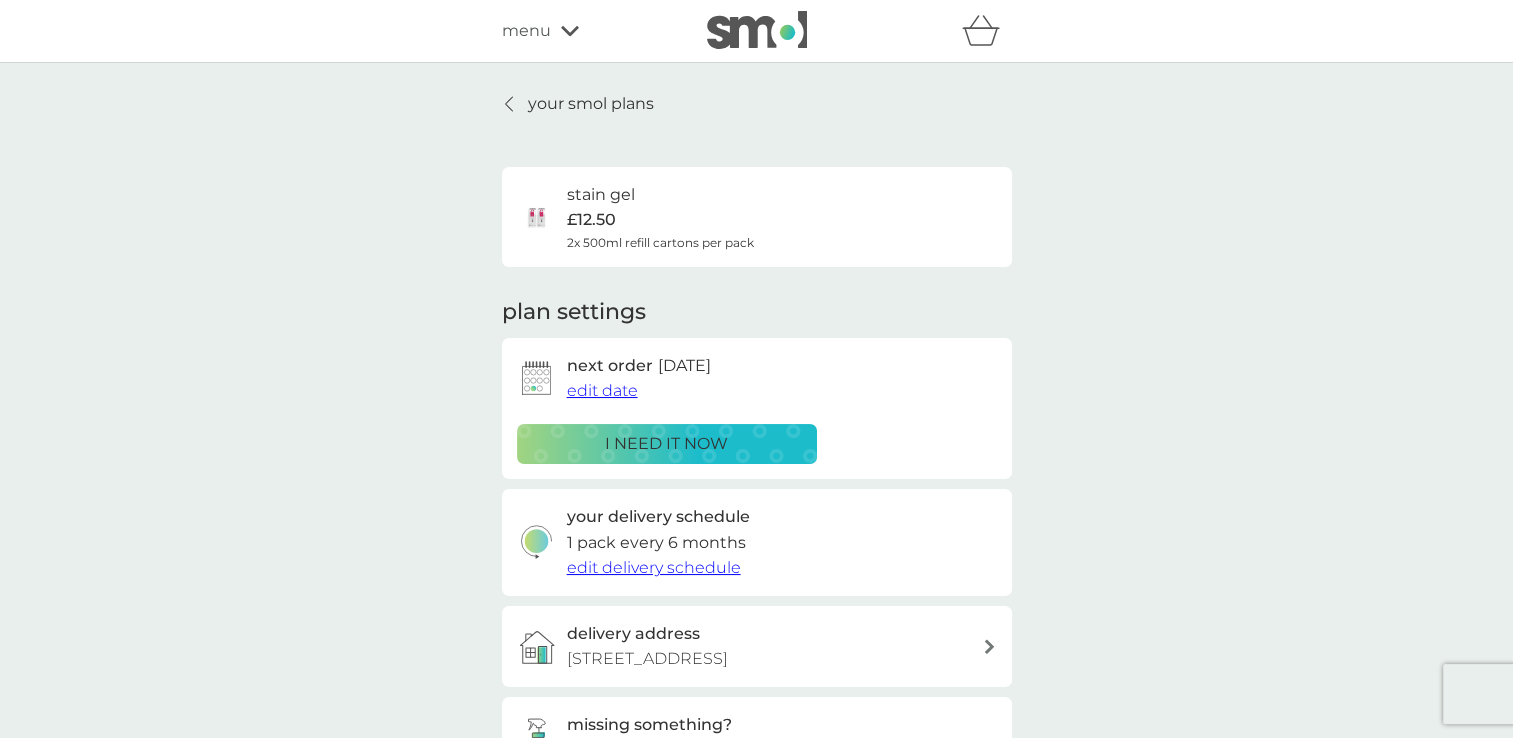 click at bounding box center [757, 30] 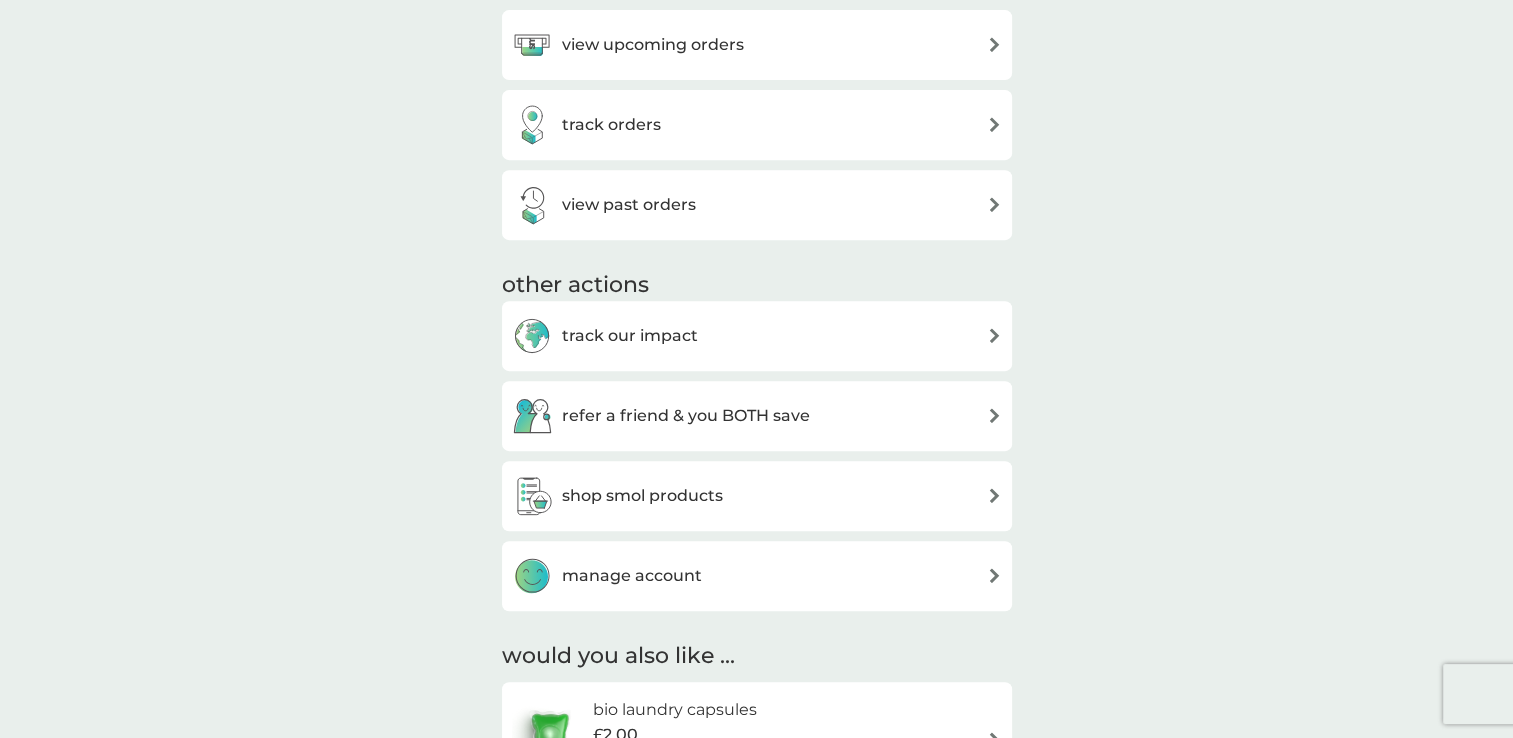 scroll, scrollTop: 787, scrollLeft: 0, axis: vertical 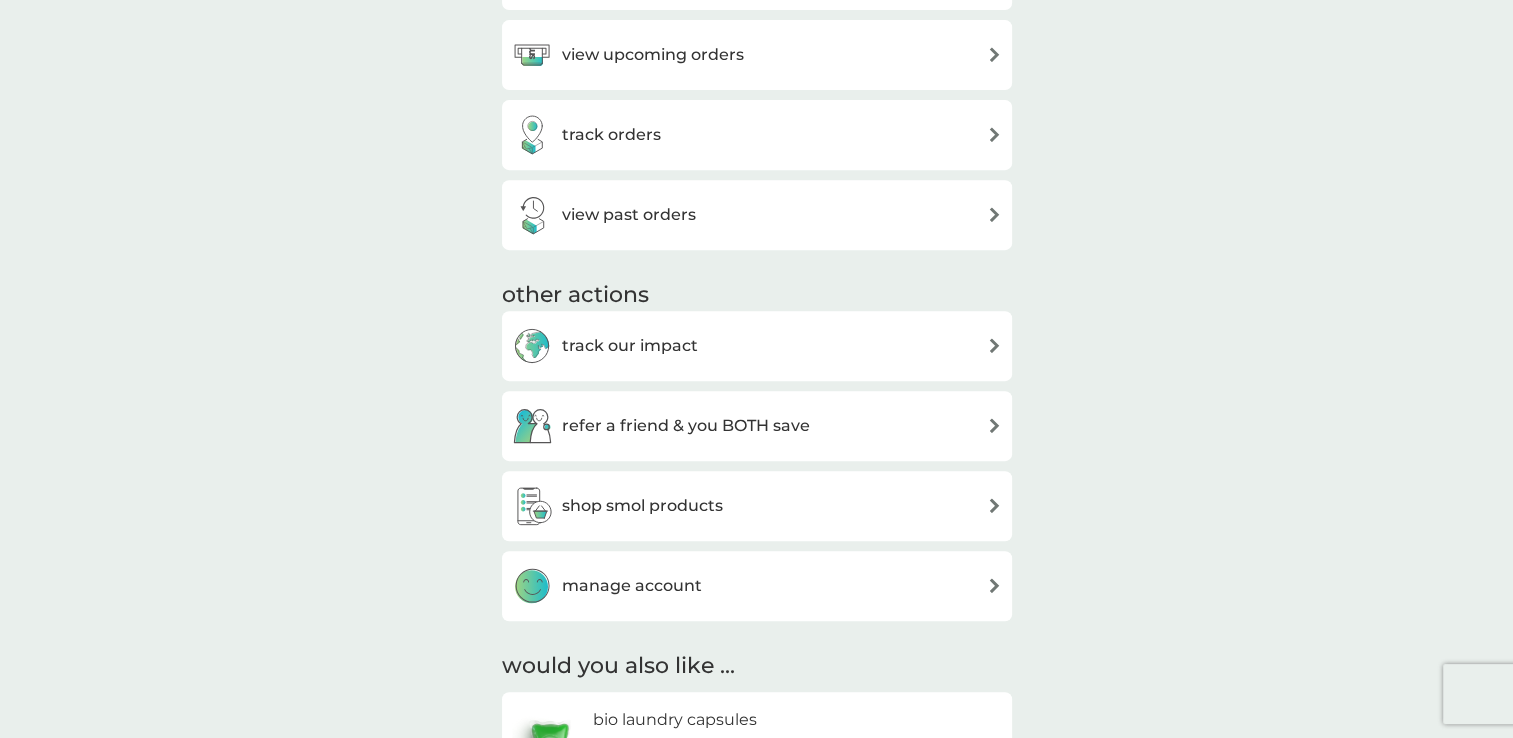 click on "manage account" at bounding box center [757, 586] 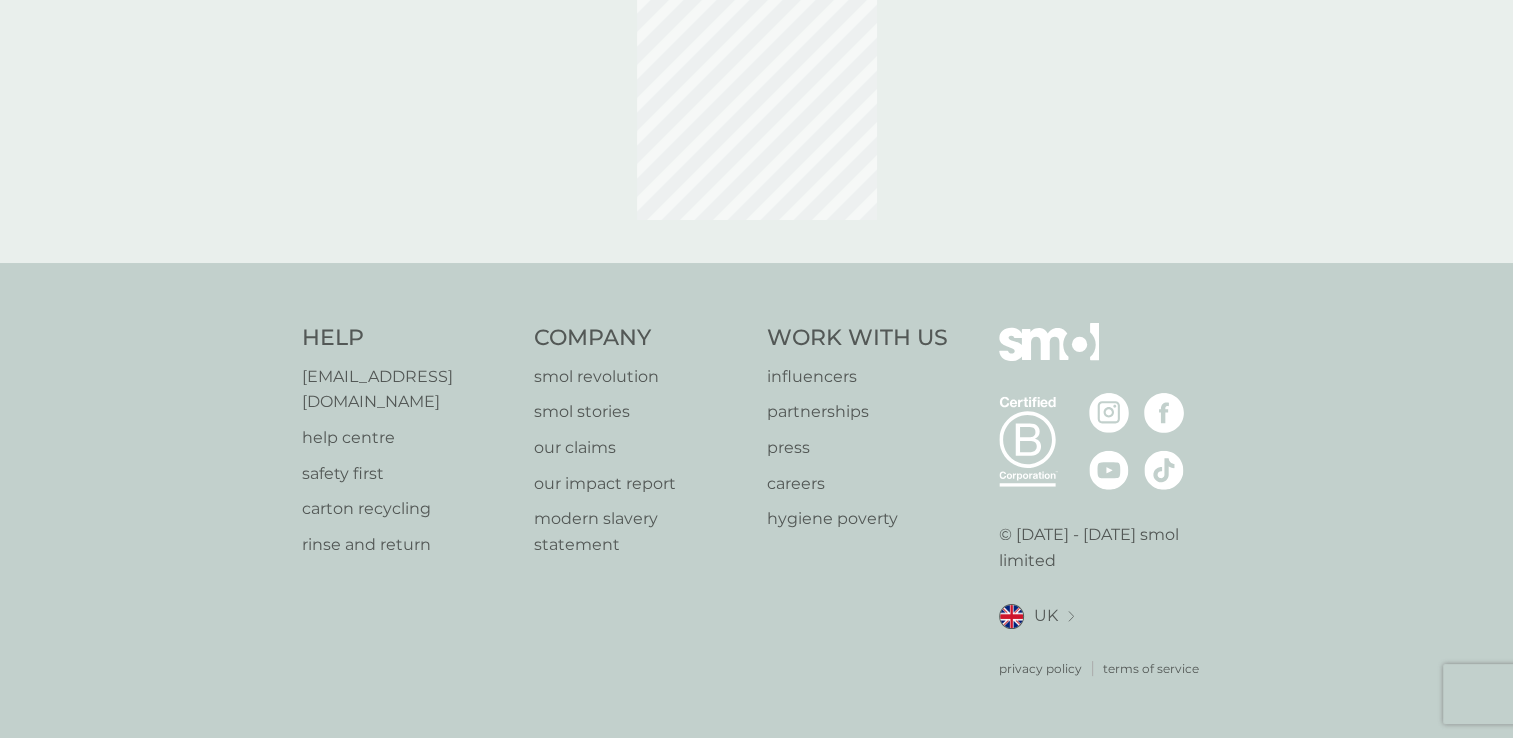 scroll, scrollTop: 0, scrollLeft: 0, axis: both 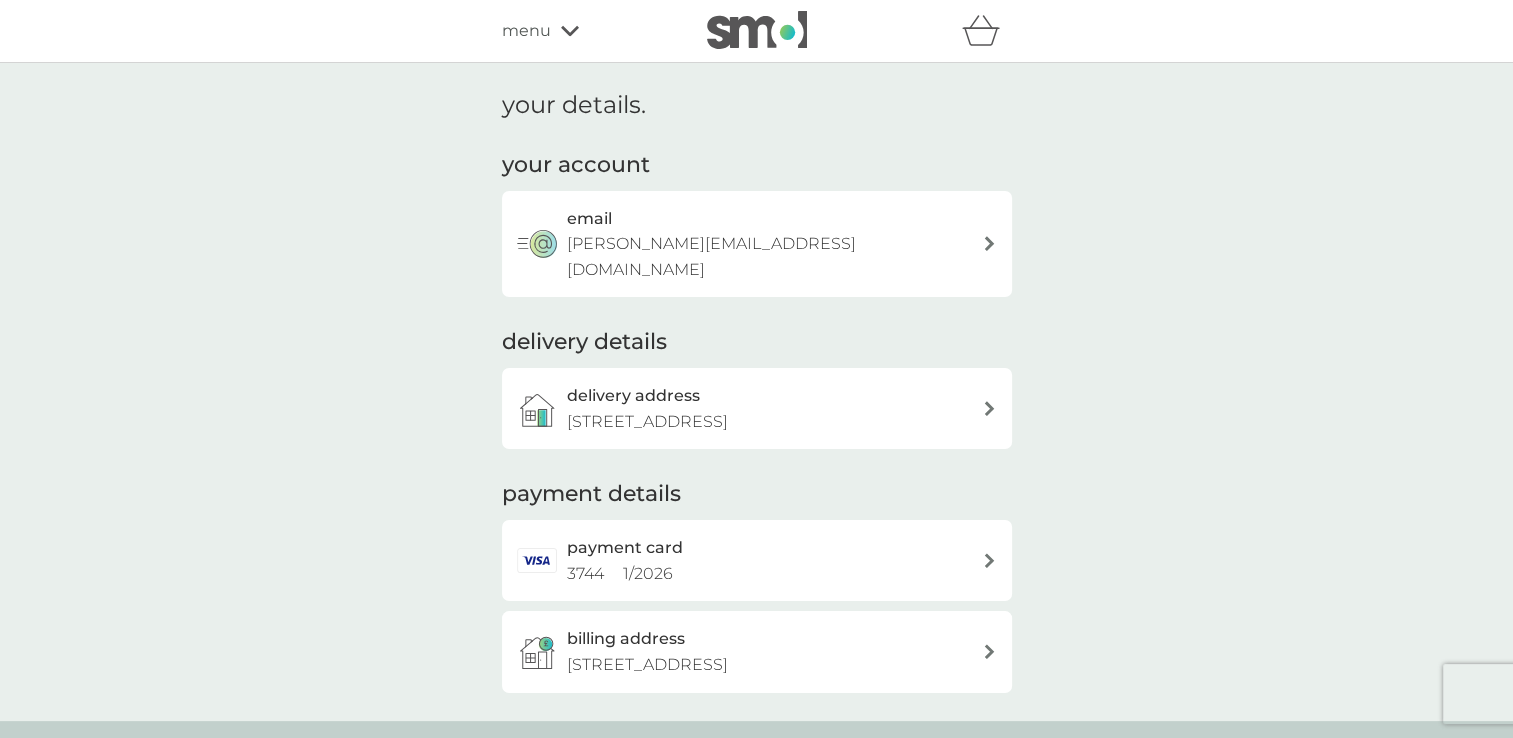 click at bounding box center (757, 30) 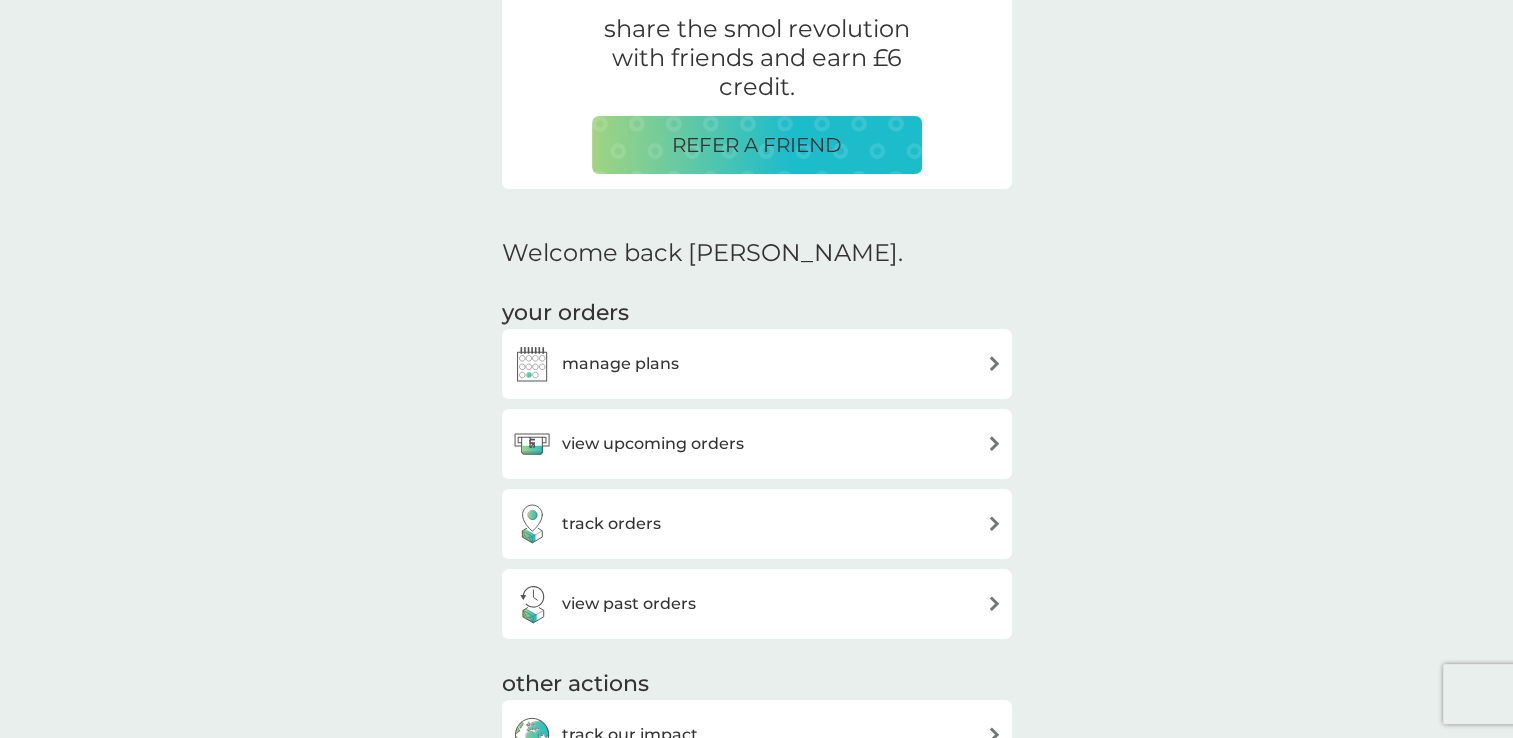 scroll, scrollTop: 400, scrollLeft: 0, axis: vertical 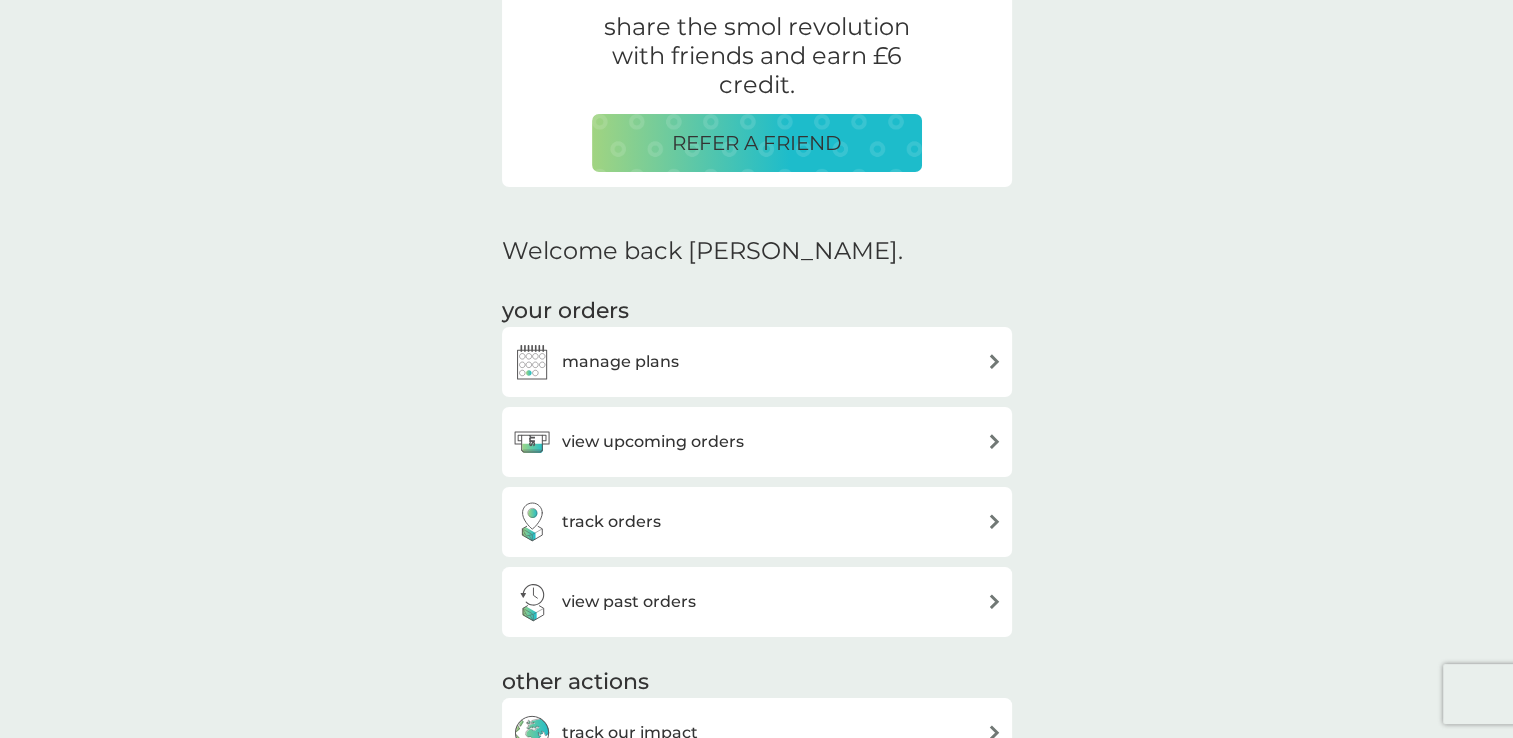 click on "view upcoming orders" at bounding box center (653, 442) 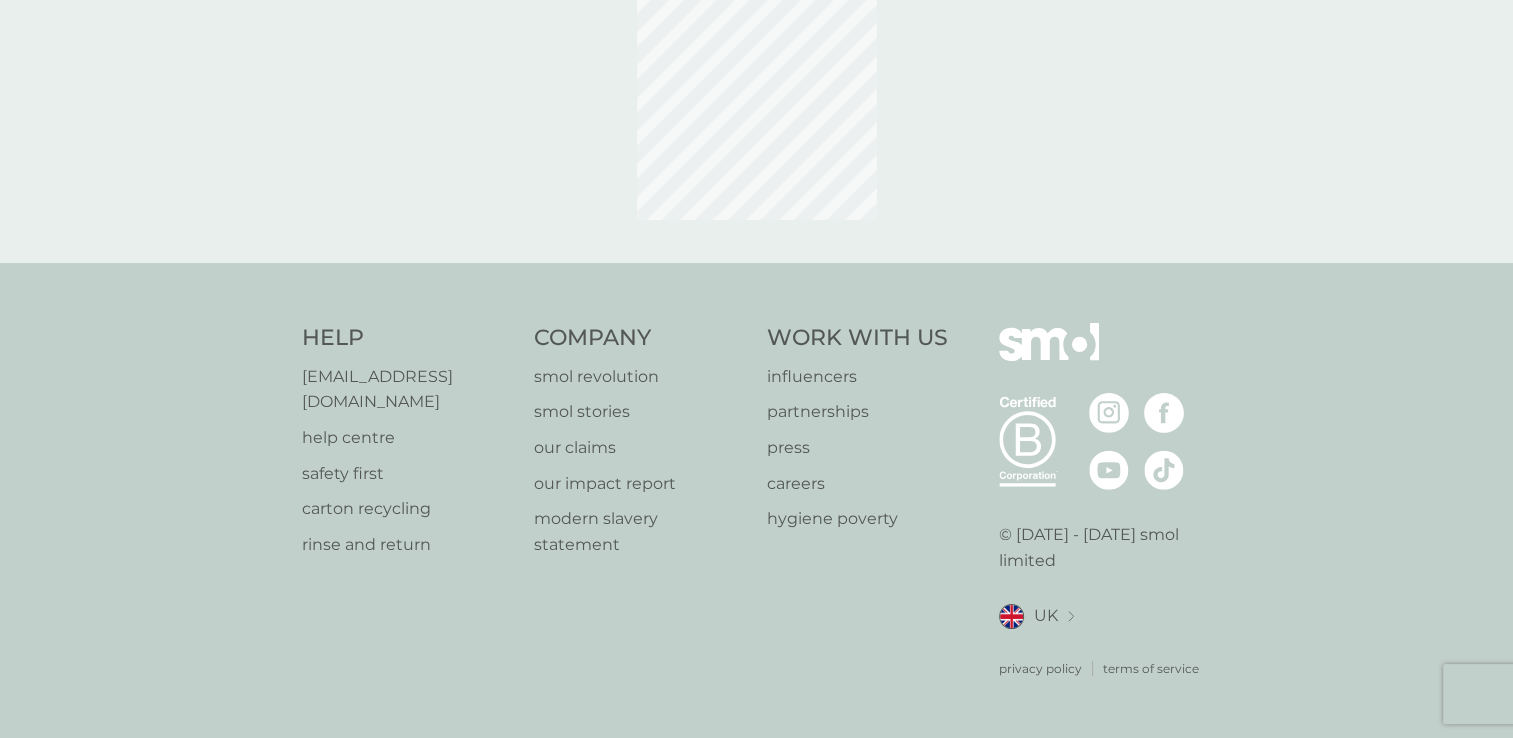 scroll, scrollTop: 0, scrollLeft: 0, axis: both 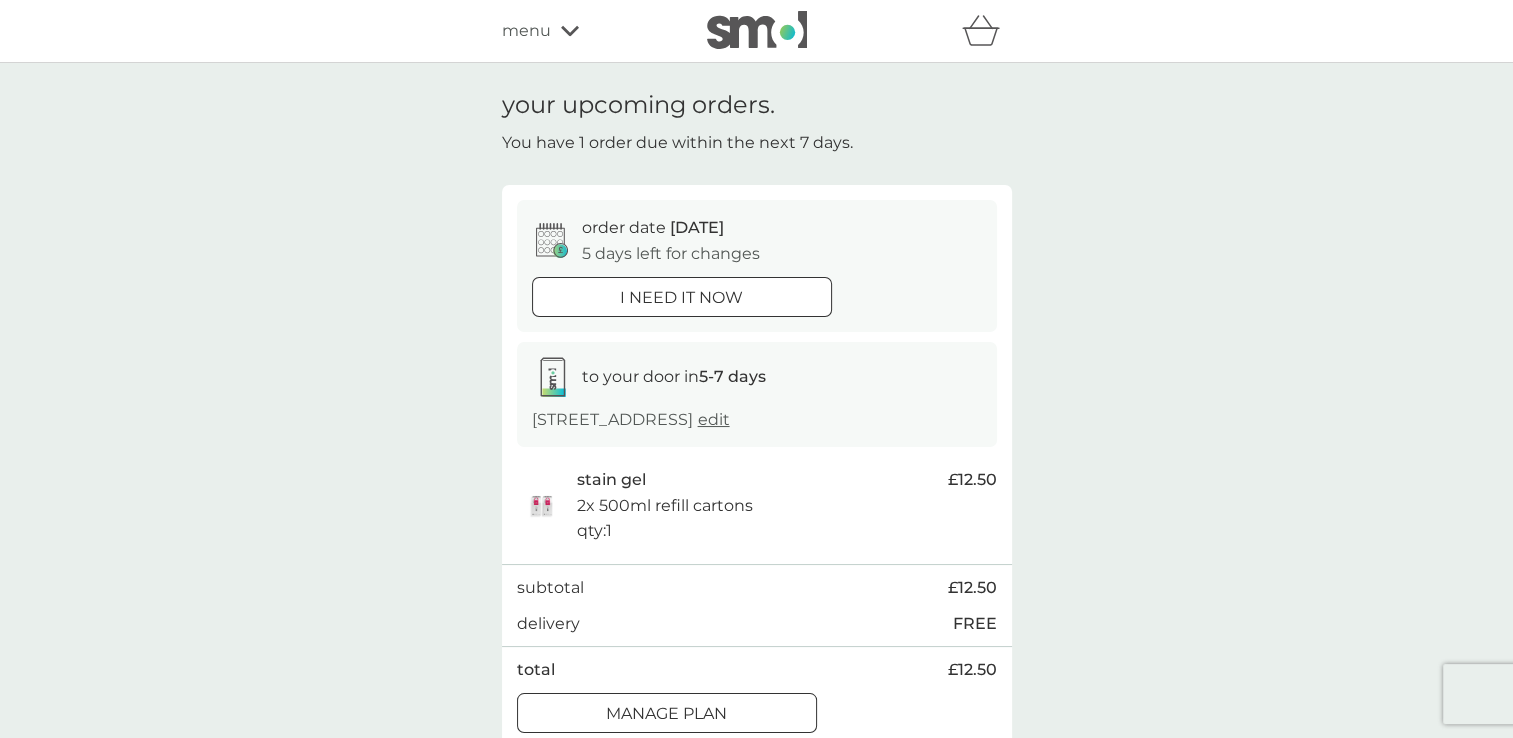click on "Manage plan" at bounding box center [666, 714] 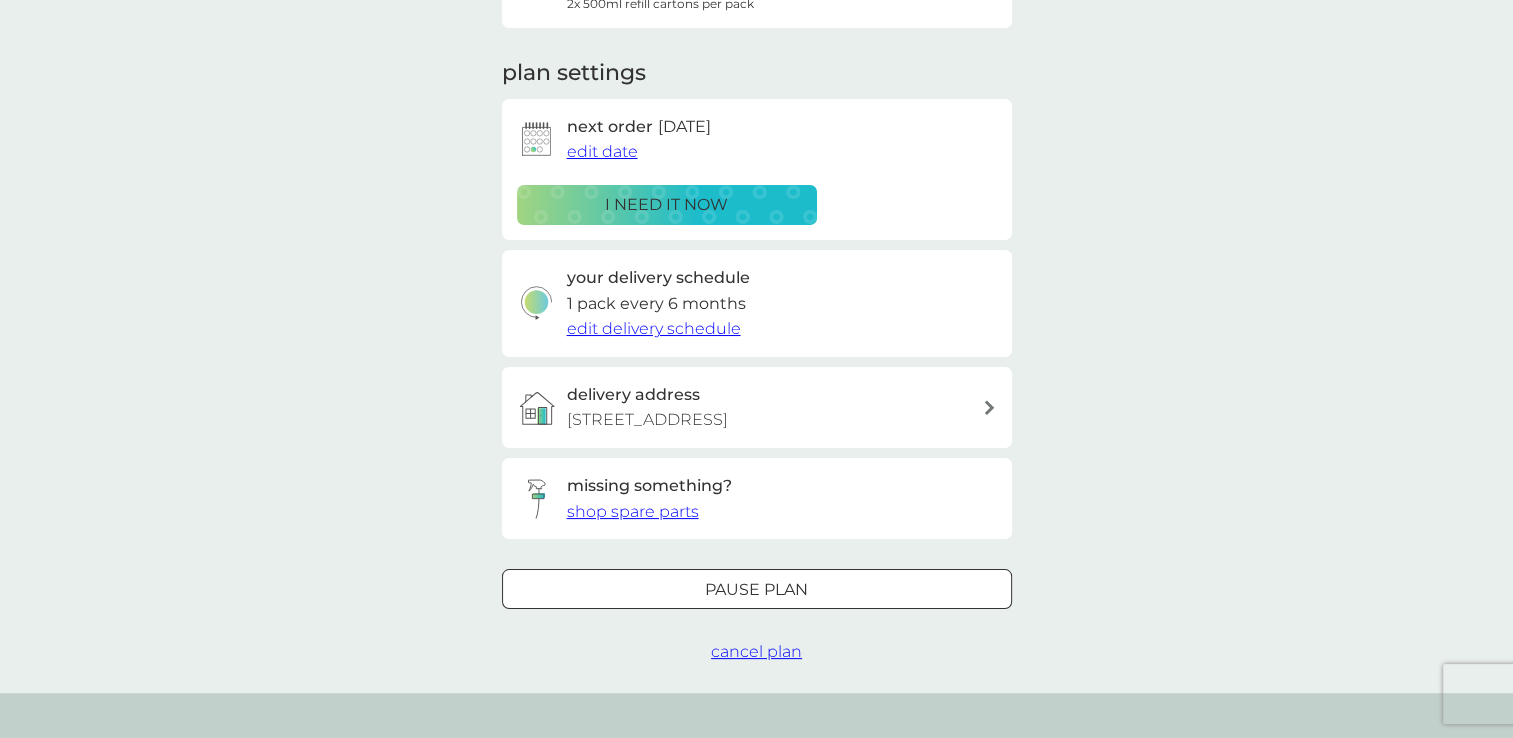 scroll, scrollTop: 240, scrollLeft: 0, axis: vertical 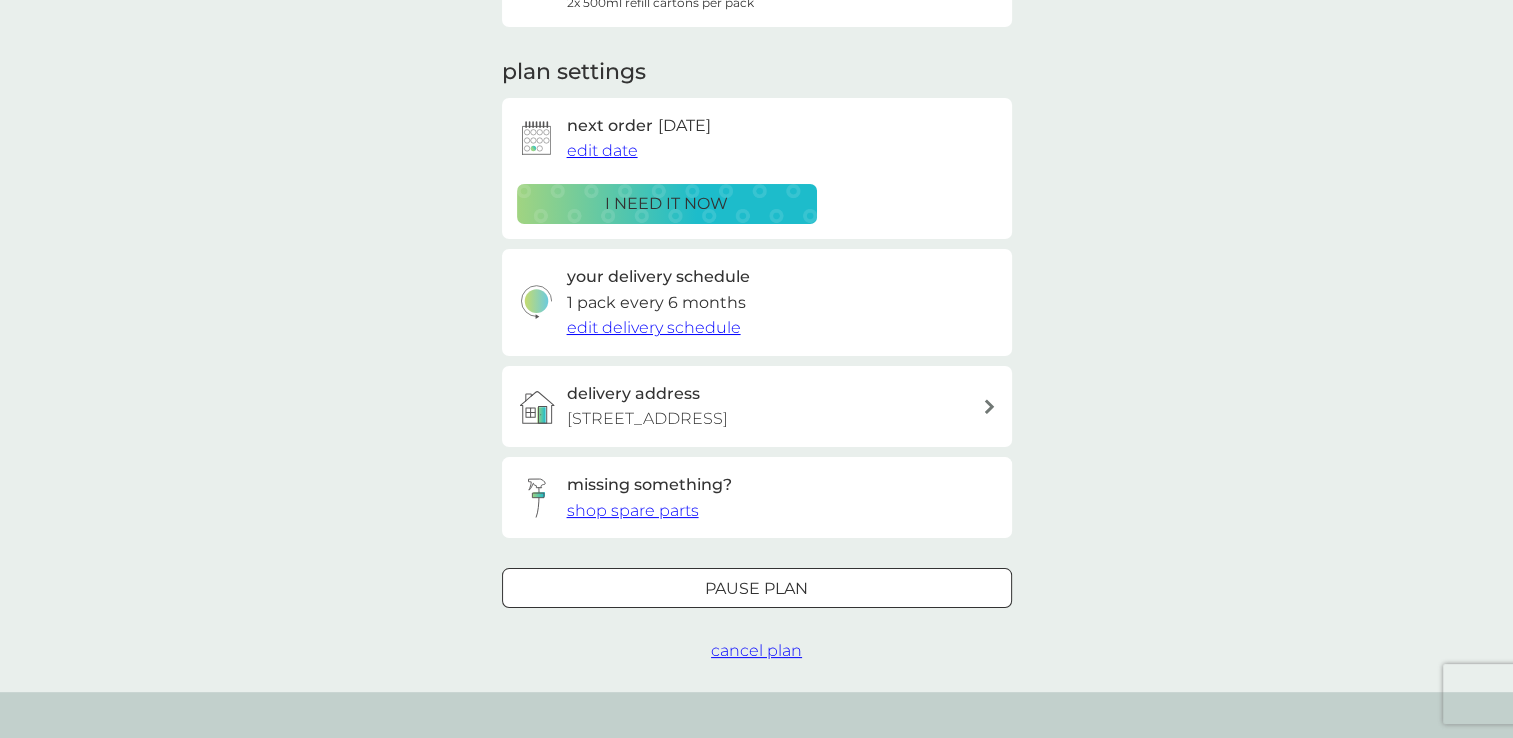 click on "cancel plan" at bounding box center [756, 650] 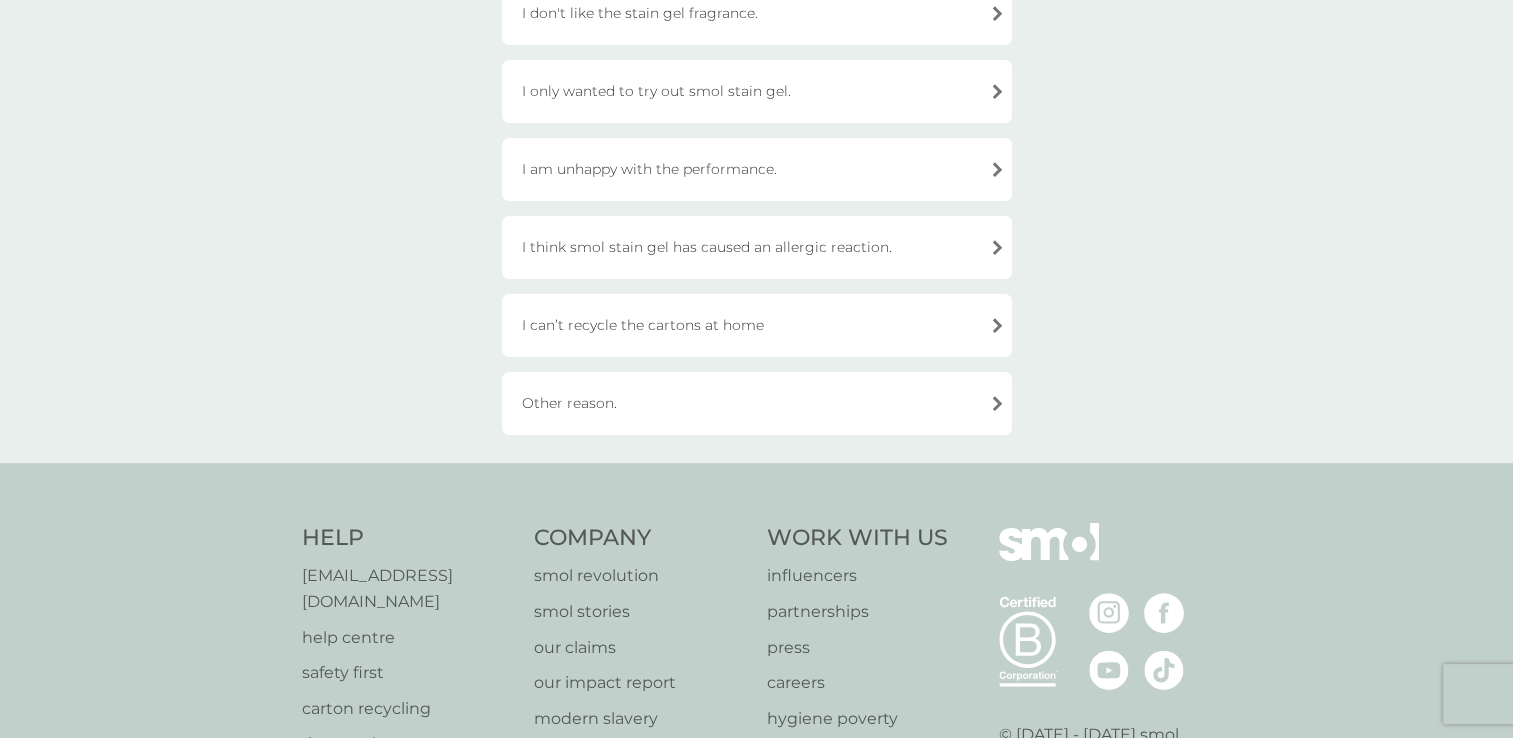 scroll, scrollTop: 818, scrollLeft: 0, axis: vertical 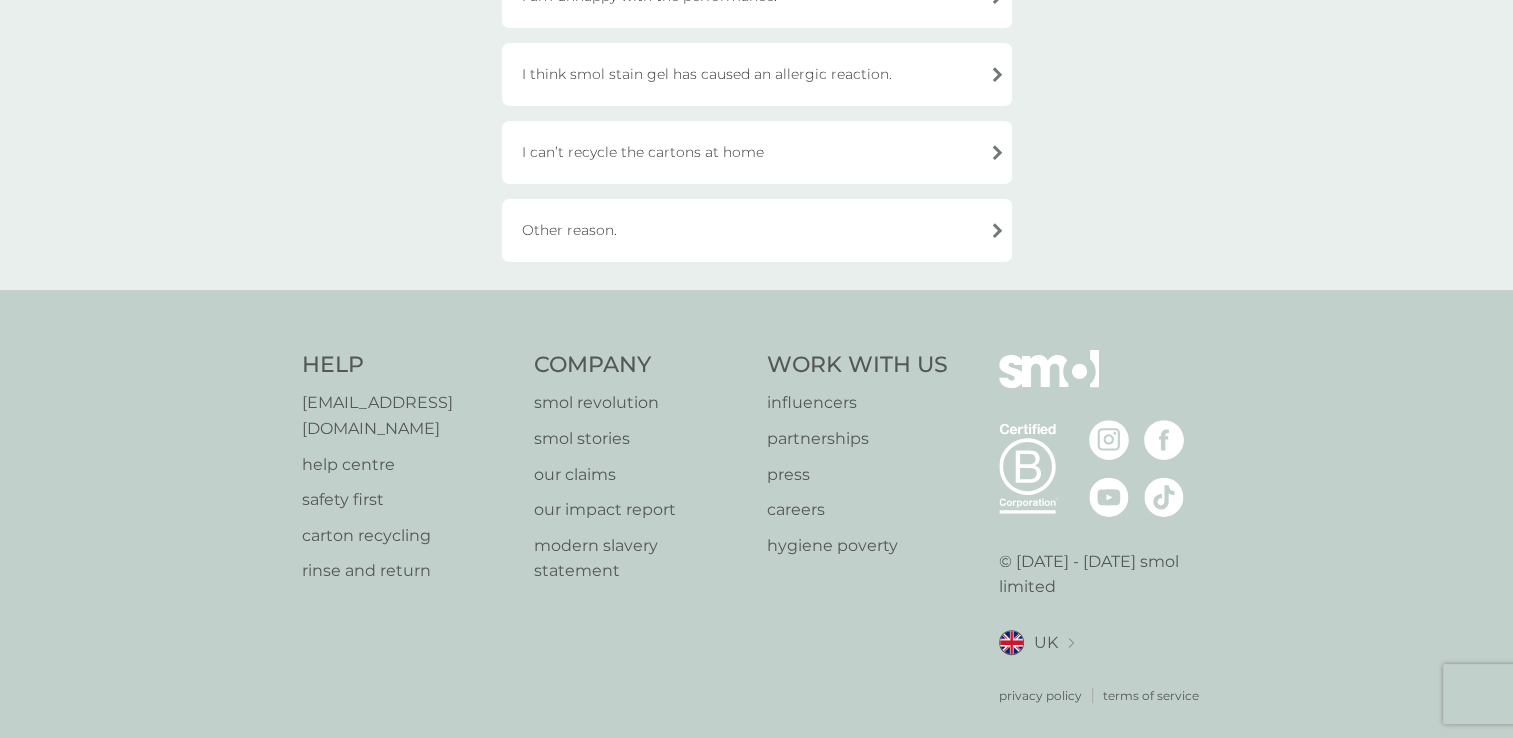click on "Other reason." at bounding box center [757, 230] 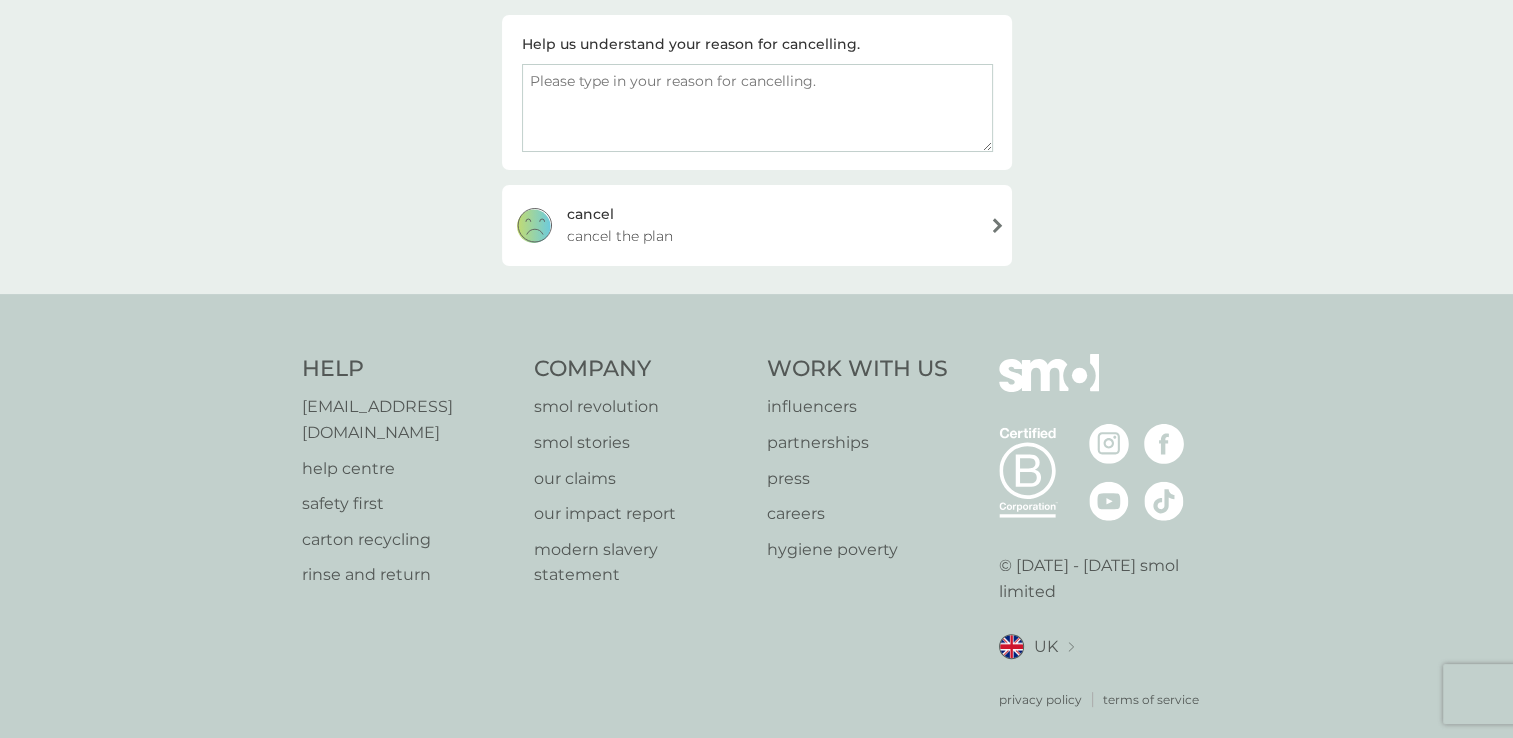 click at bounding box center (757, 108) 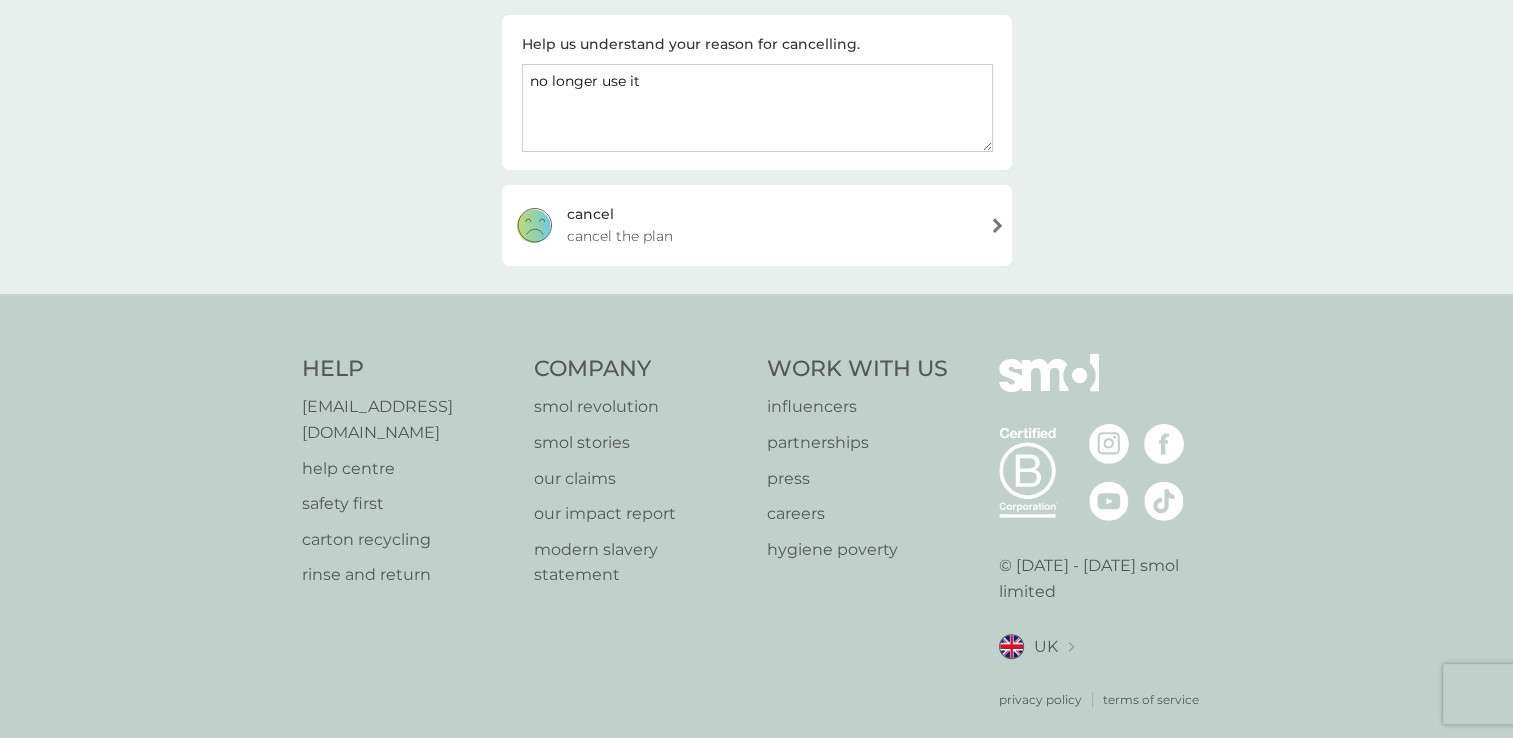 type on "no longer use it" 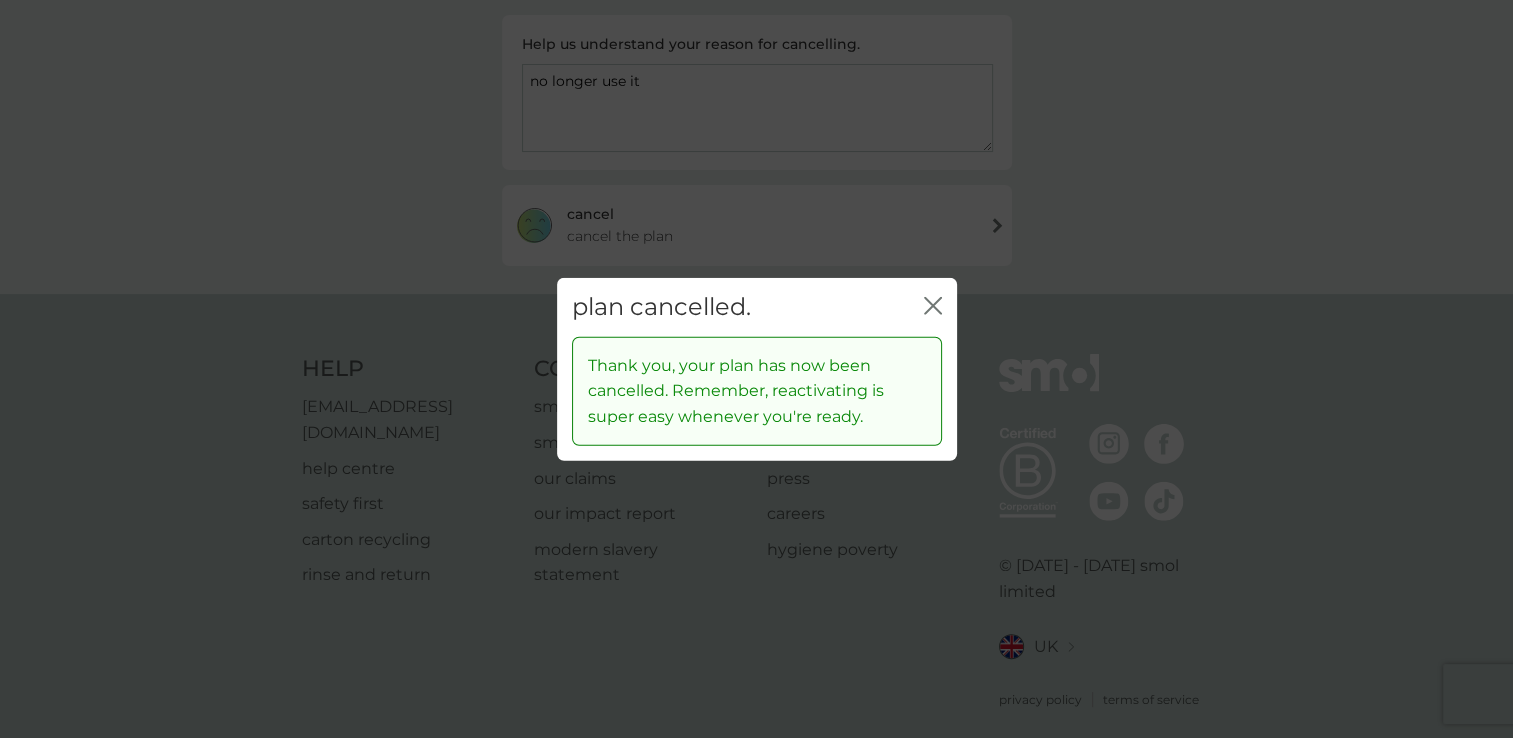 click 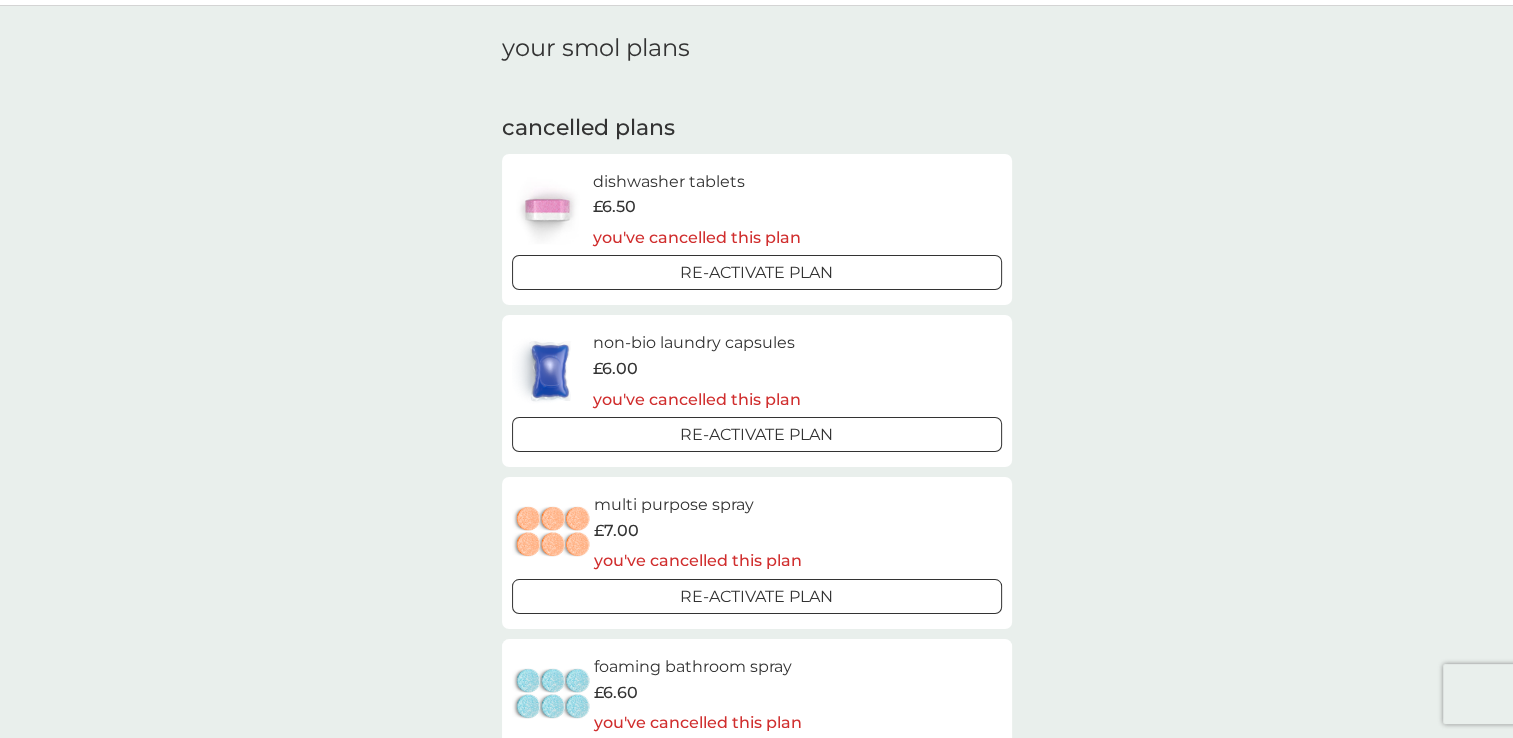 scroll, scrollTop: 0, scrollLeft: 0, axis: both 